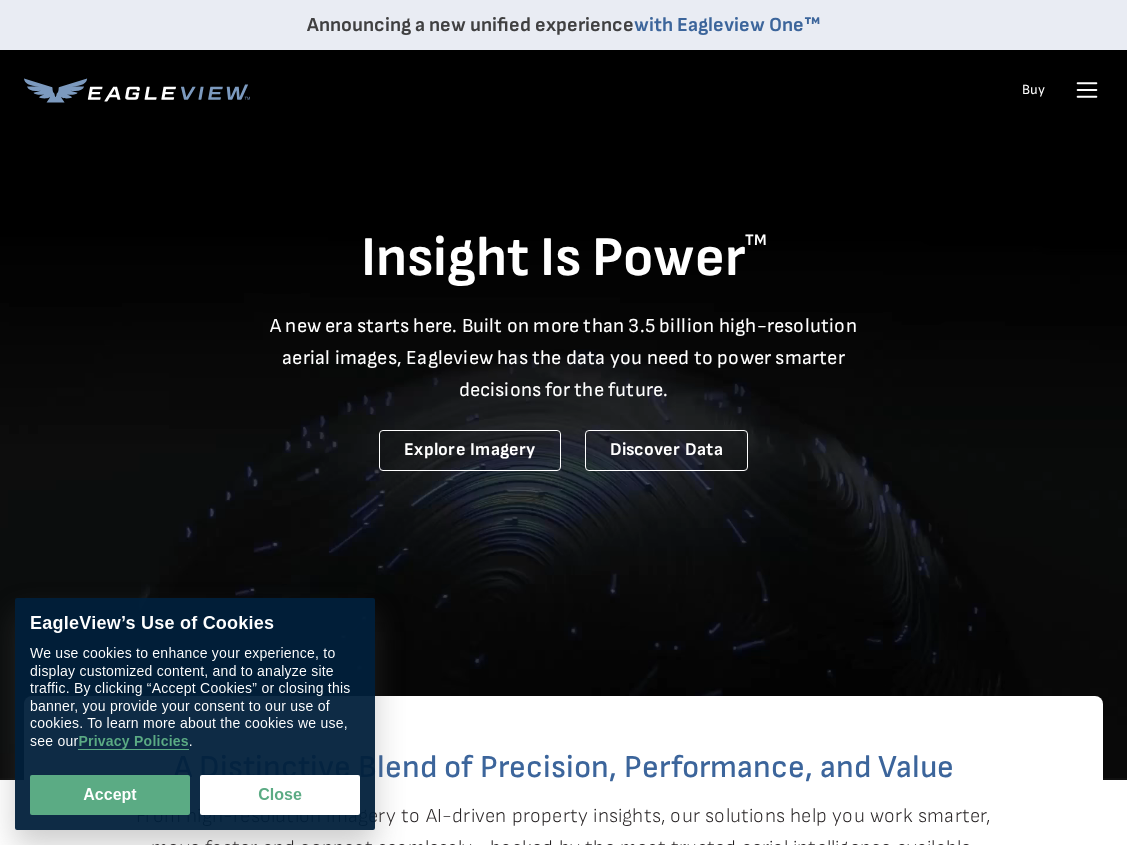 scroll, scrollTop: 0, scrollLeft: 0, axis: both 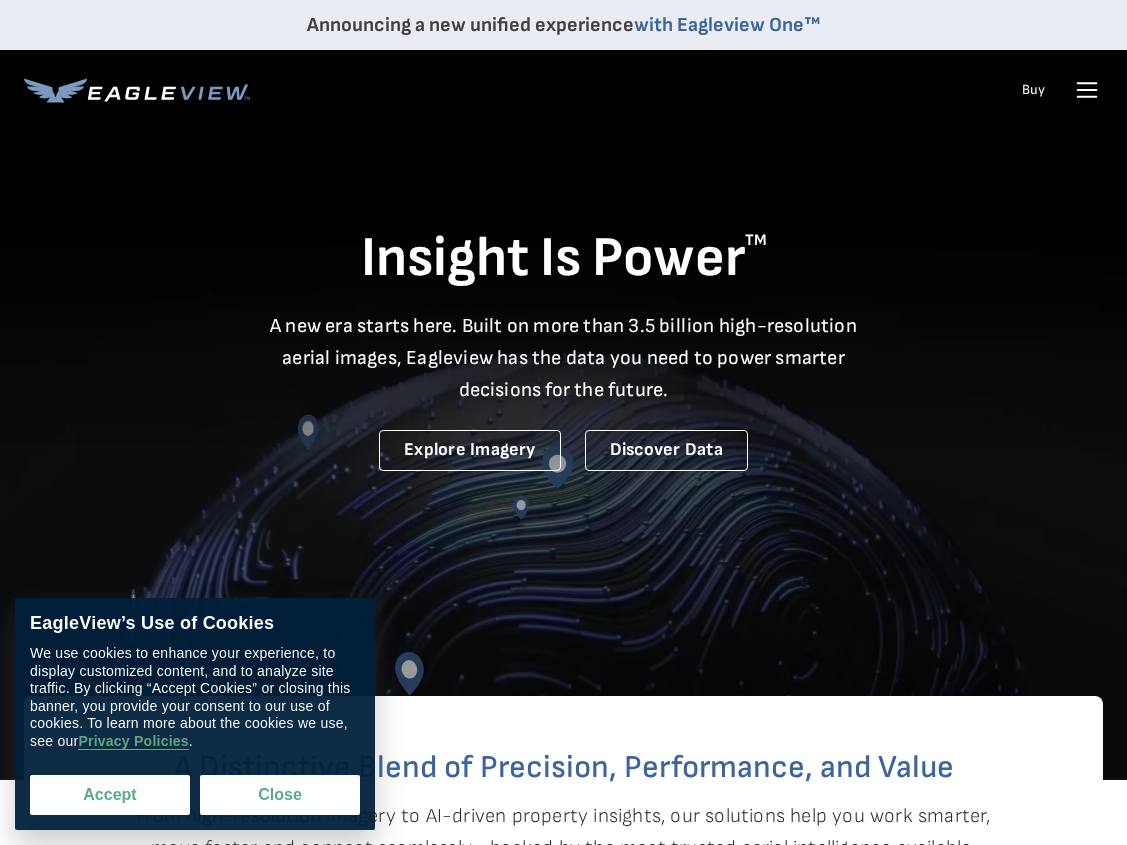 click on "Accept" at bounding box center [110, 795] 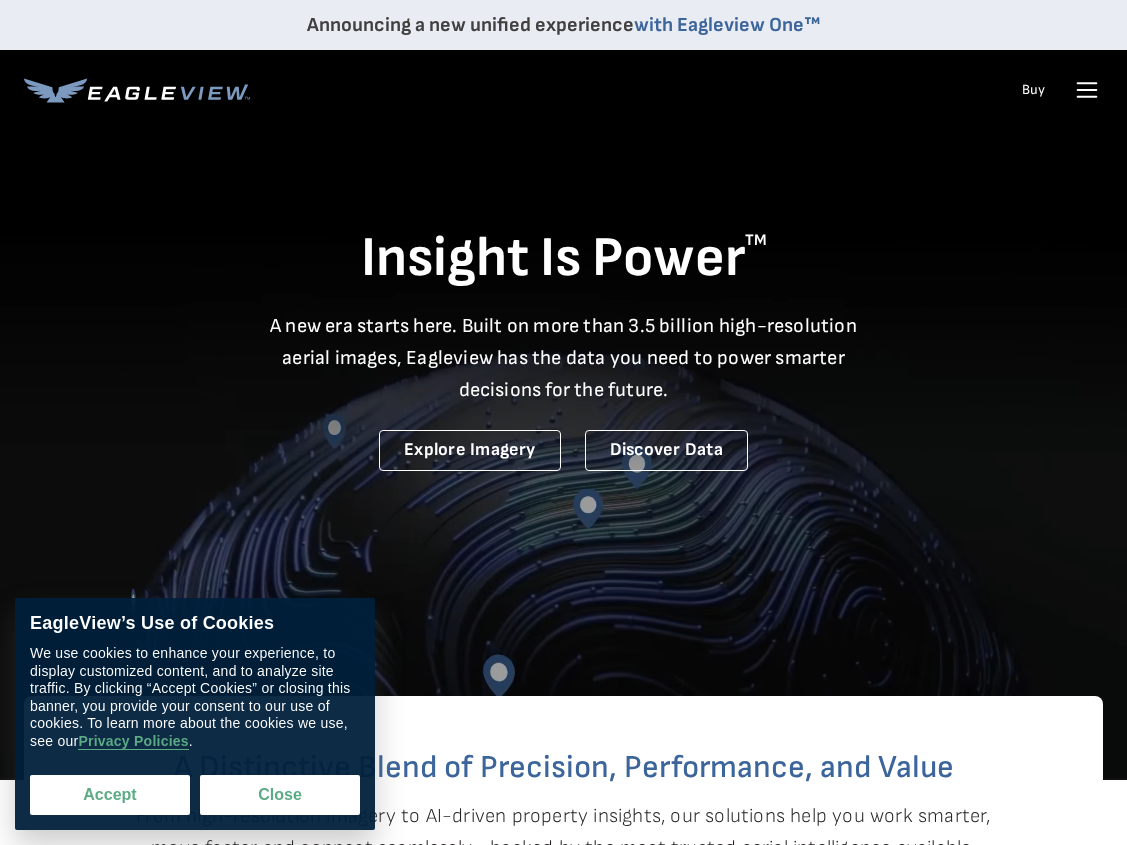 checkbox on "true" 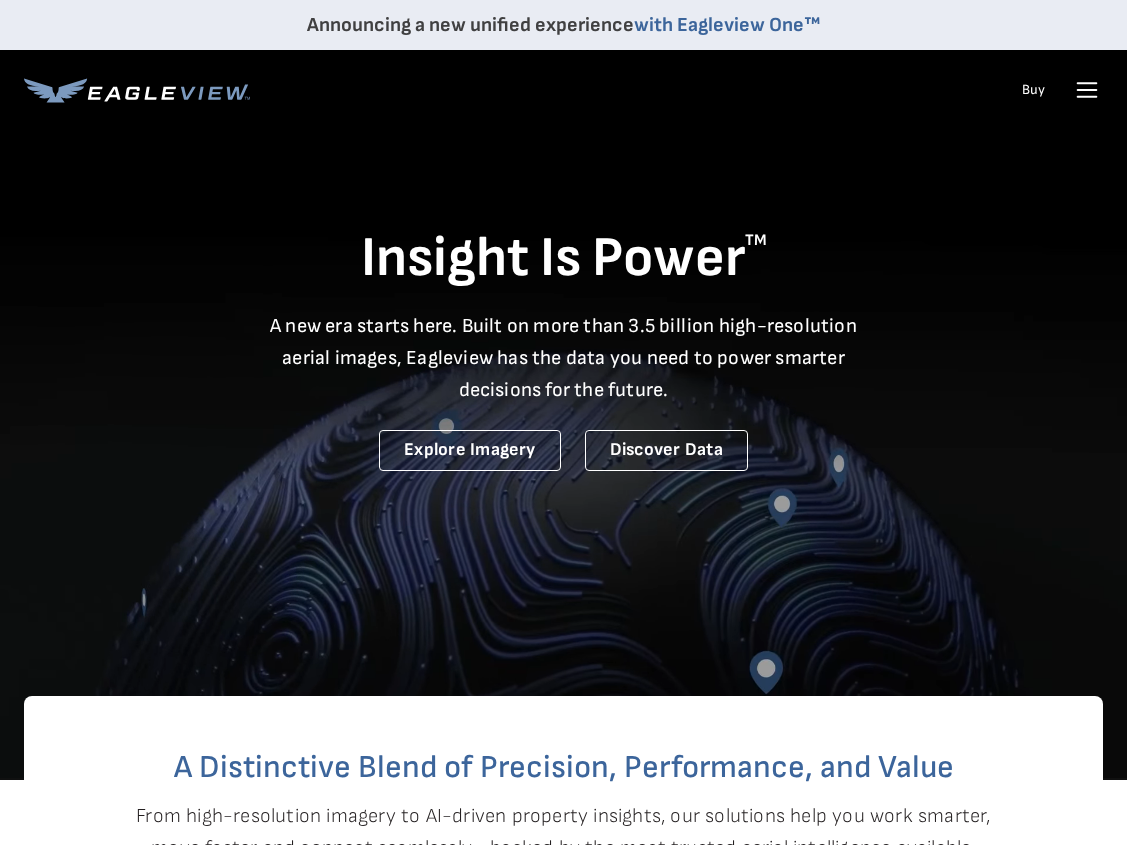 click 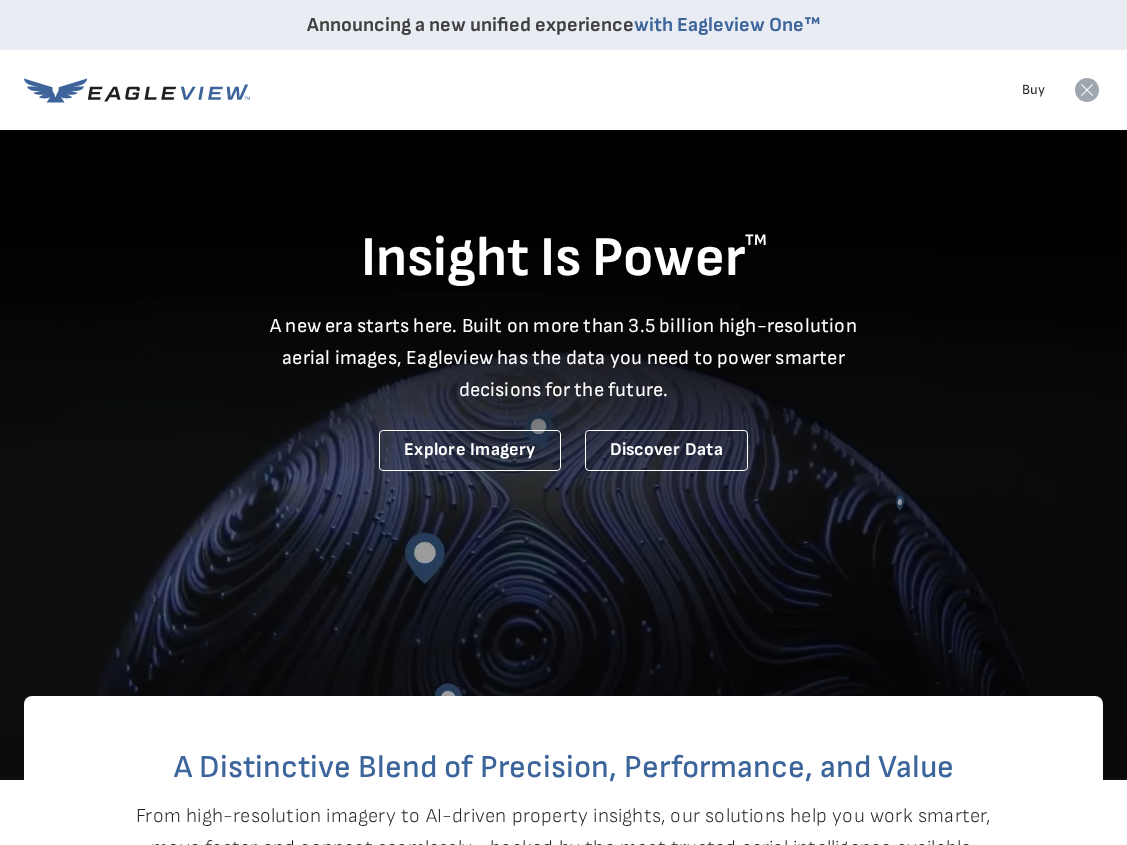 click on "Buy" at bounding box center [1033, 90] 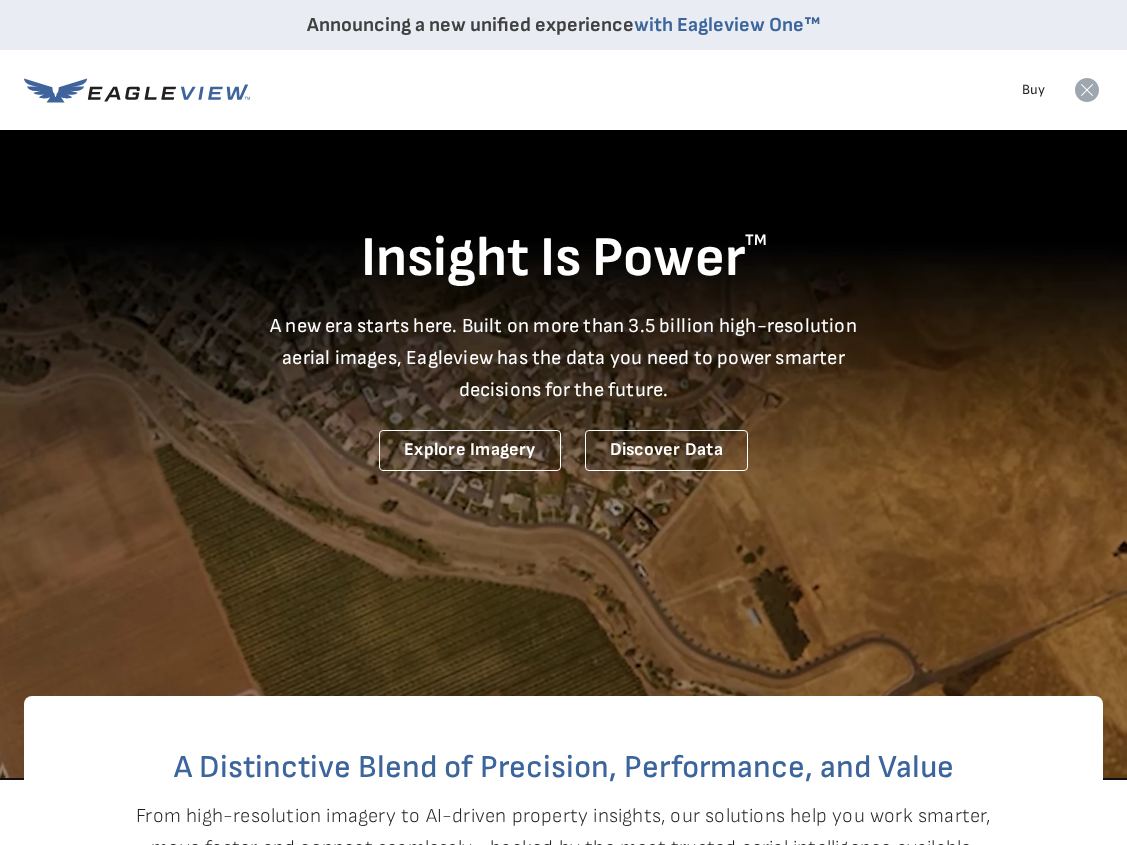 click 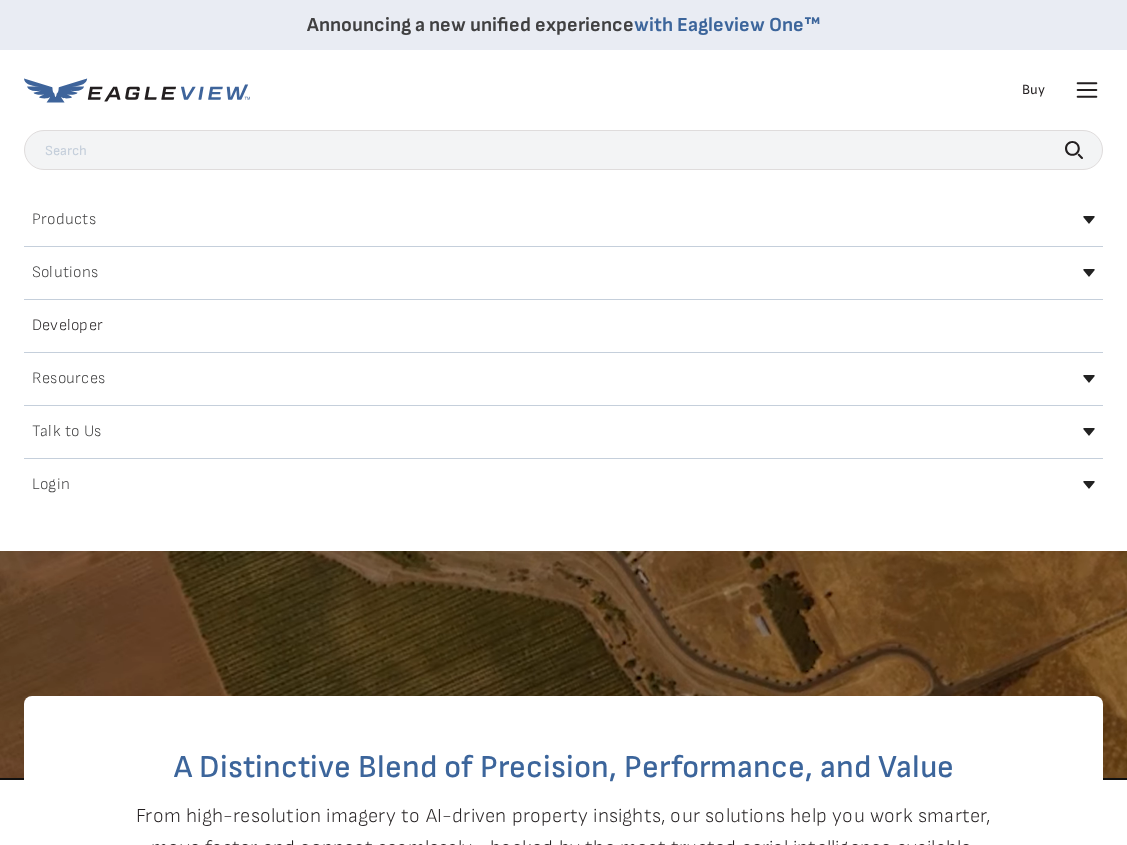 click on "Login" at bounding box center [51, 485] 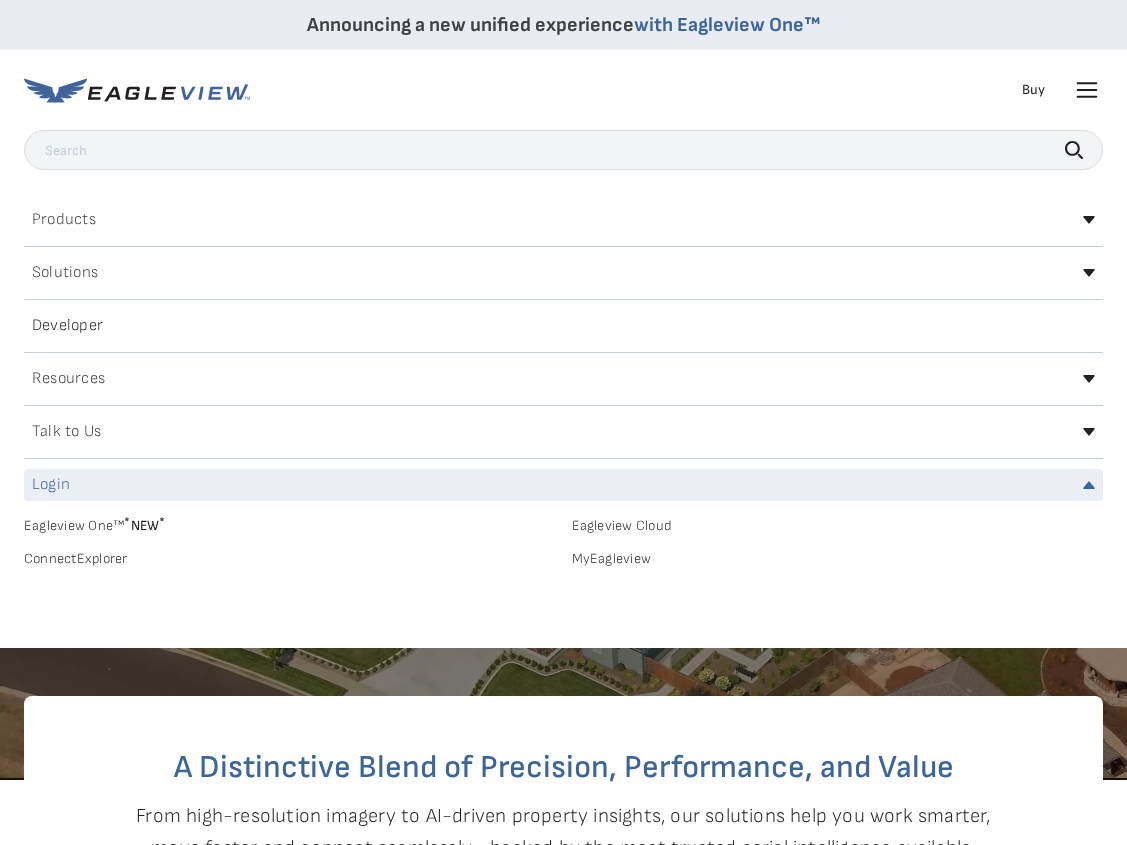 click on "MyEagleview" at bounding box center (838, 559) 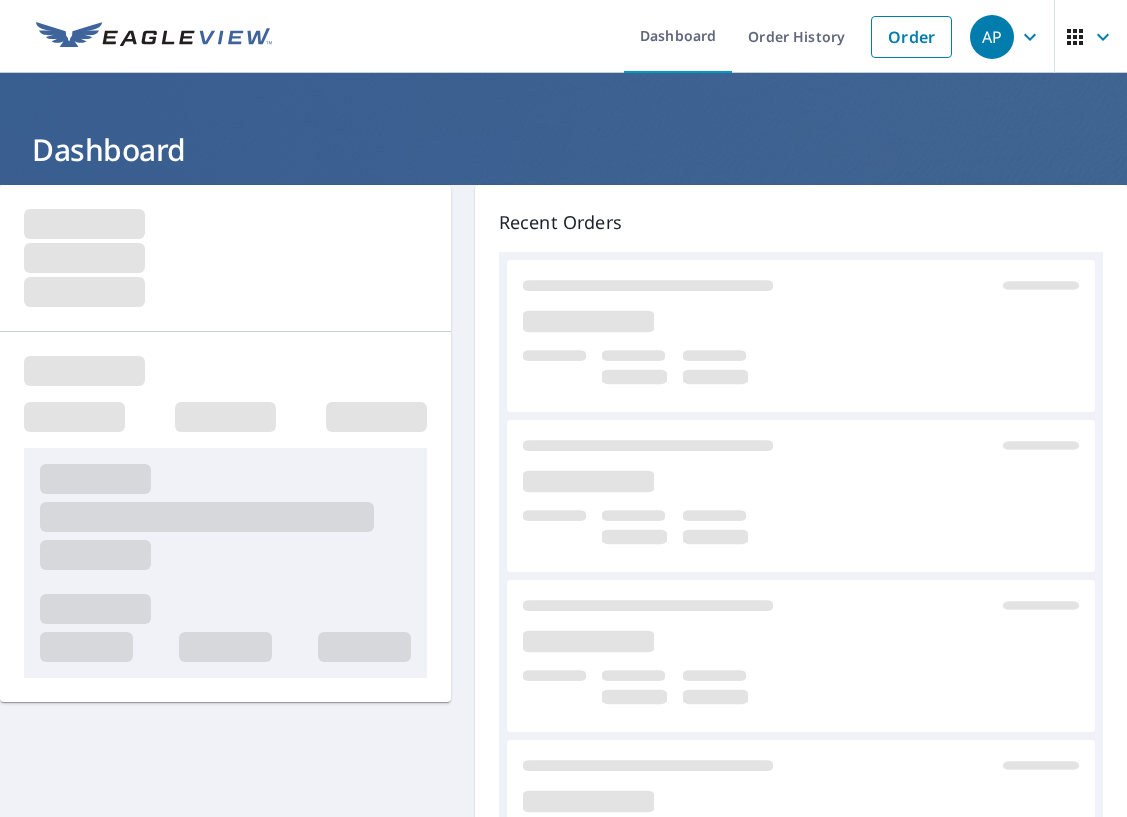 scroll, scrollTop: 0, scrollLeft: 0, axis: both 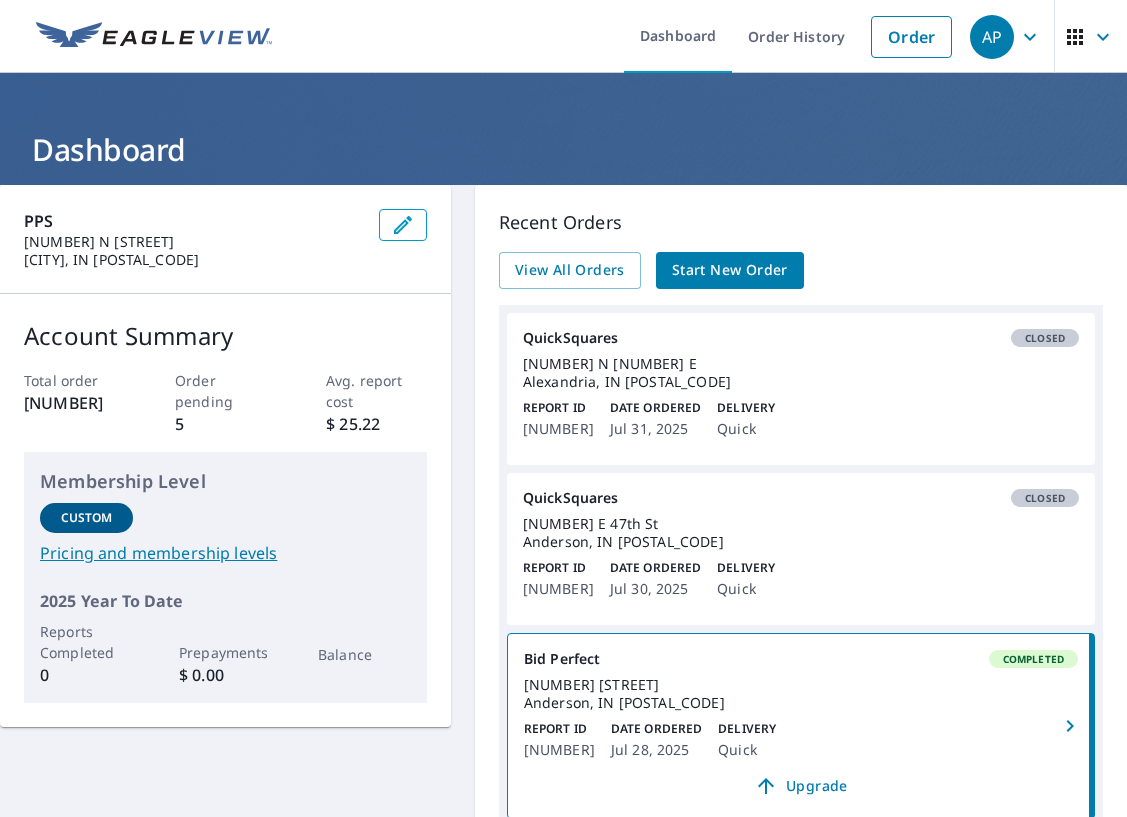 click on "[NUMBER] N [NUMBER] E
Alexandria, IN [POSTAL_CODE]" at bounding box center [801, 373] 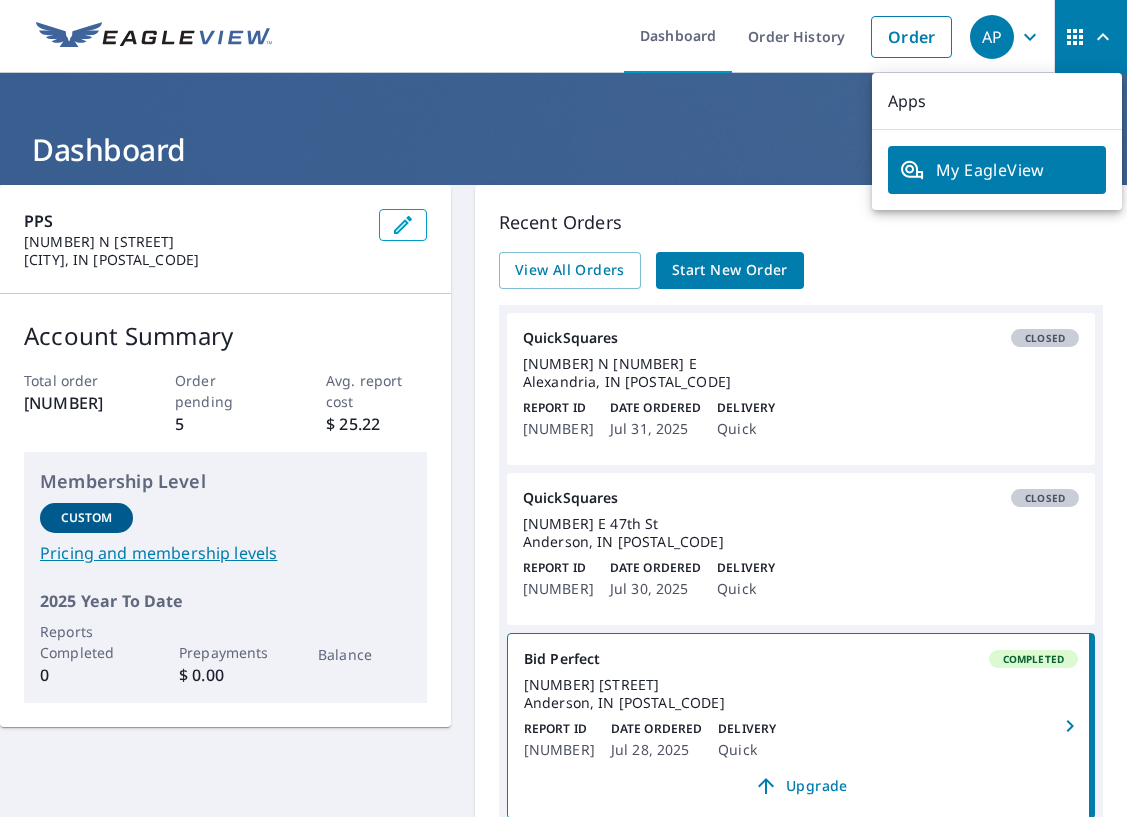 click 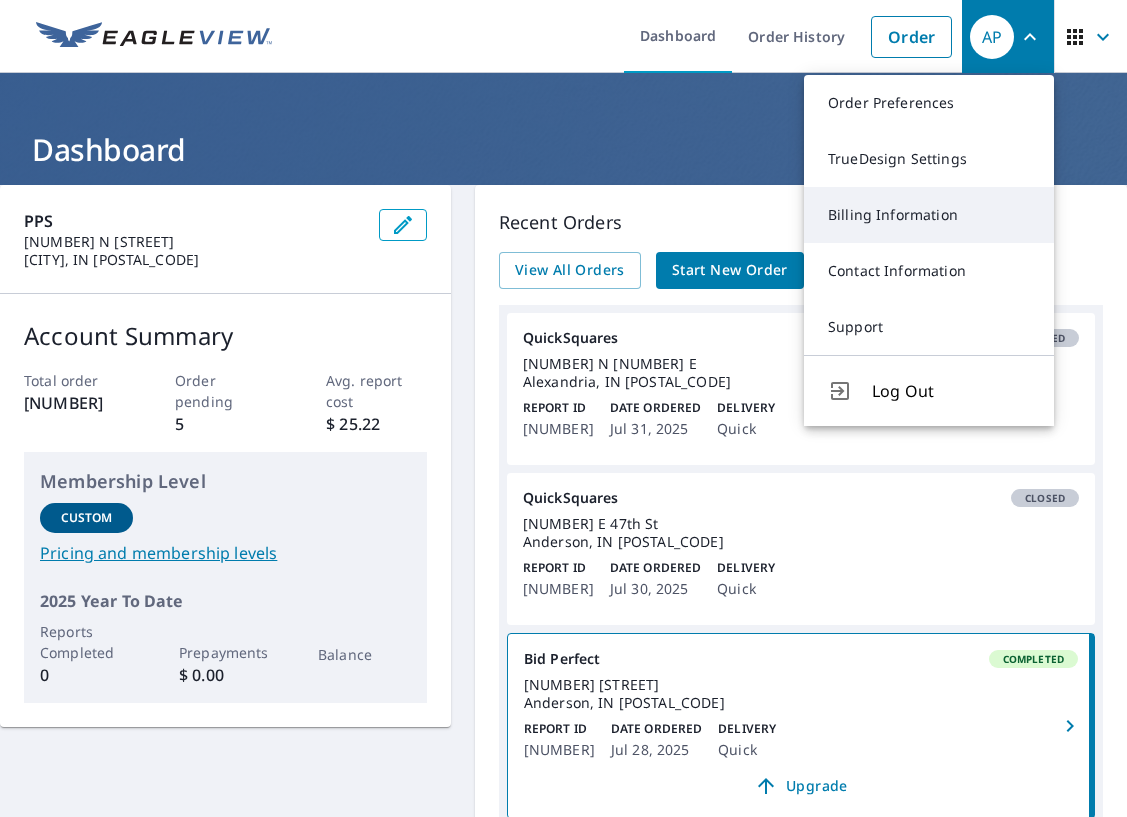 click on "Billing Information" at bounding box center (929, 215) 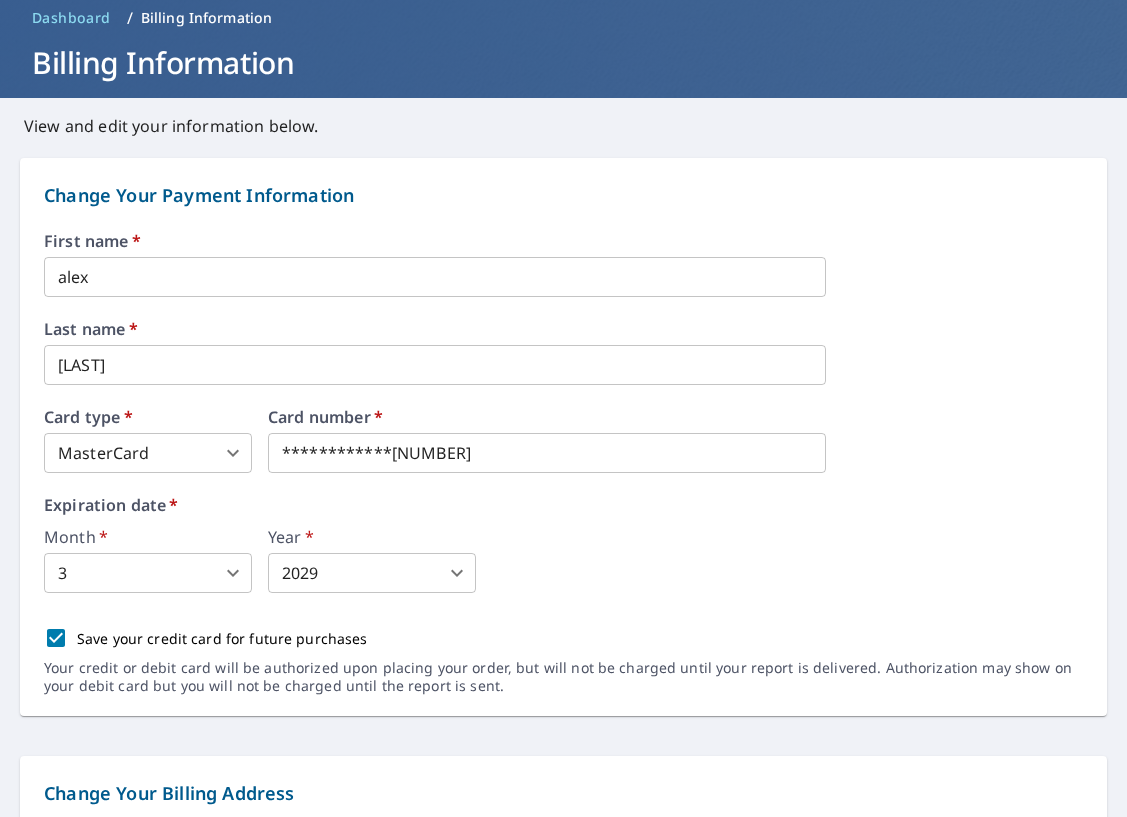 scroll, scrollTop: 81, scrollLeft: 0, axis: vertical 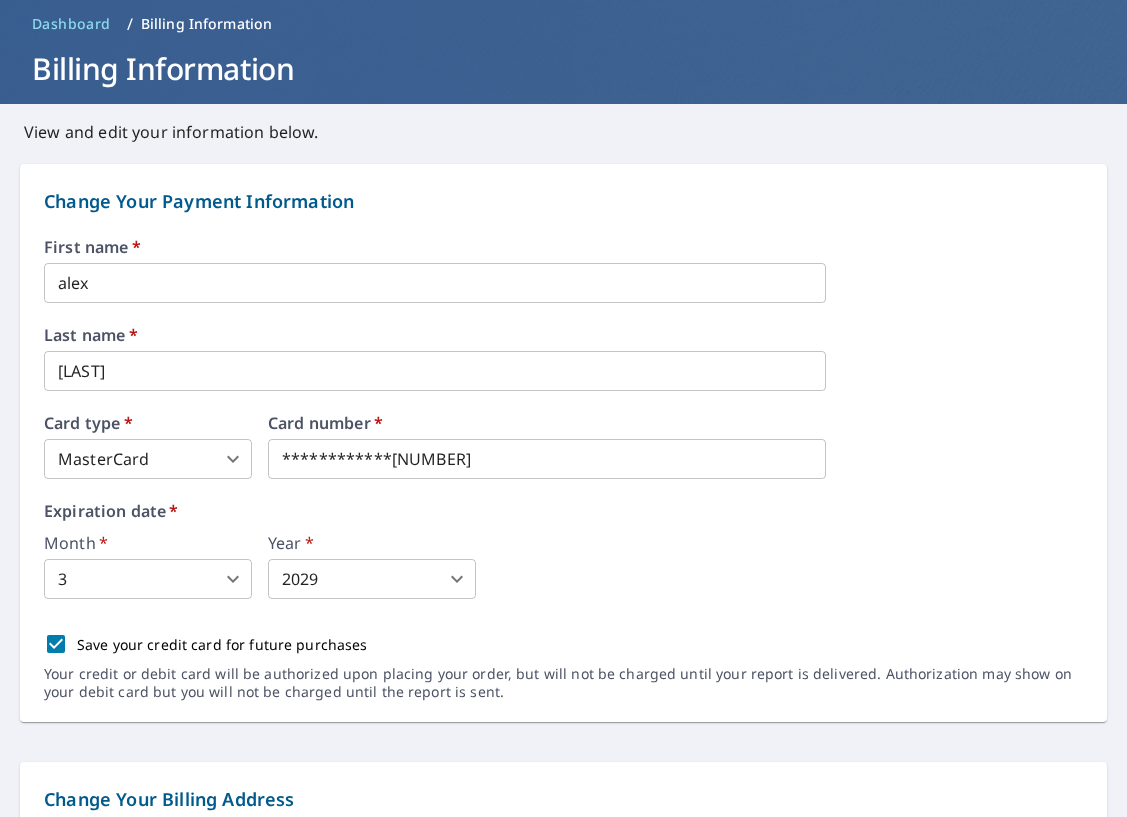 click on "First name   * alex ​" at bounding box center [563, 271] 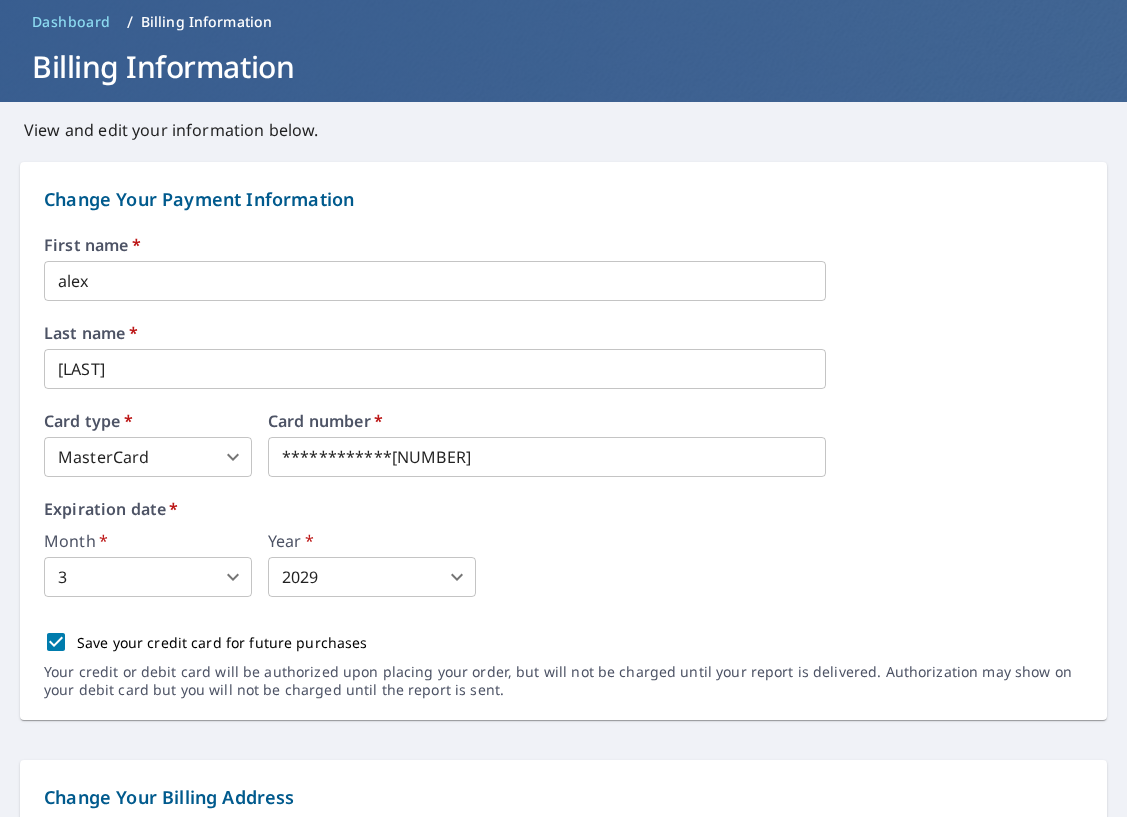 scroll, scrollTop: 0, scrollLeft: 0, axis: both 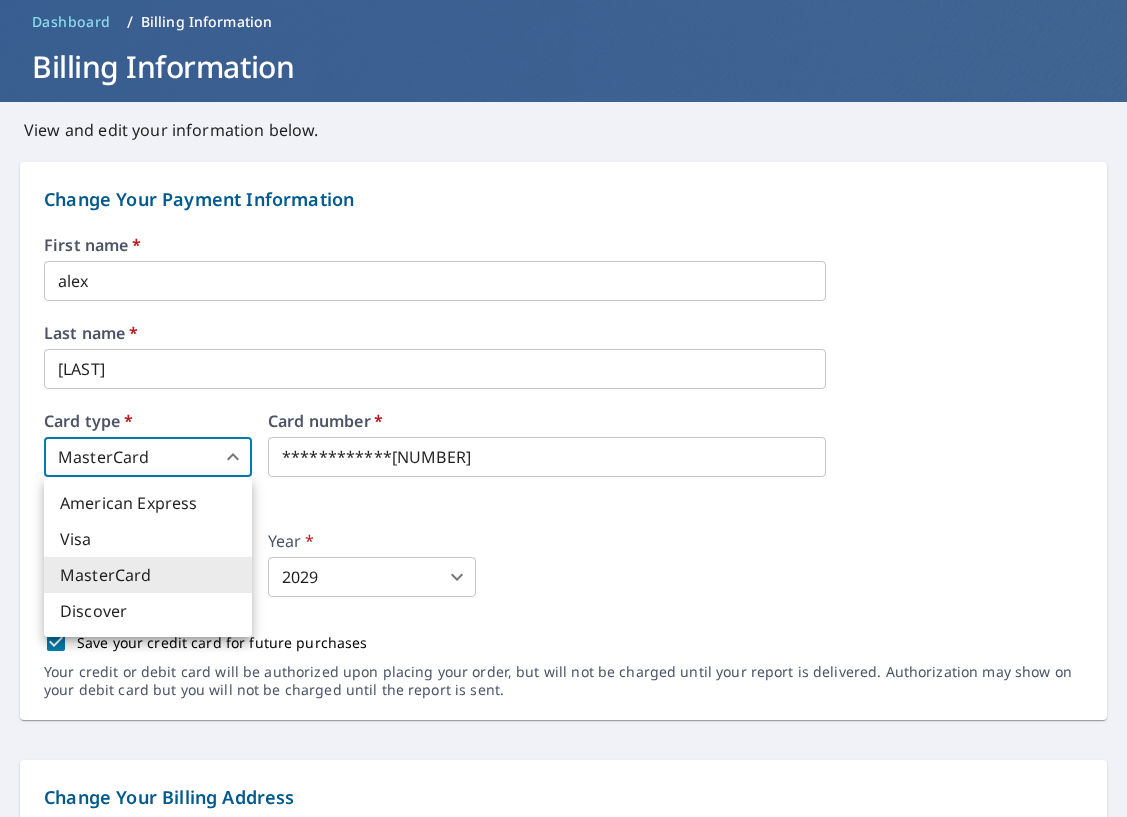 click on "**********" at bounding box center [563, 408] 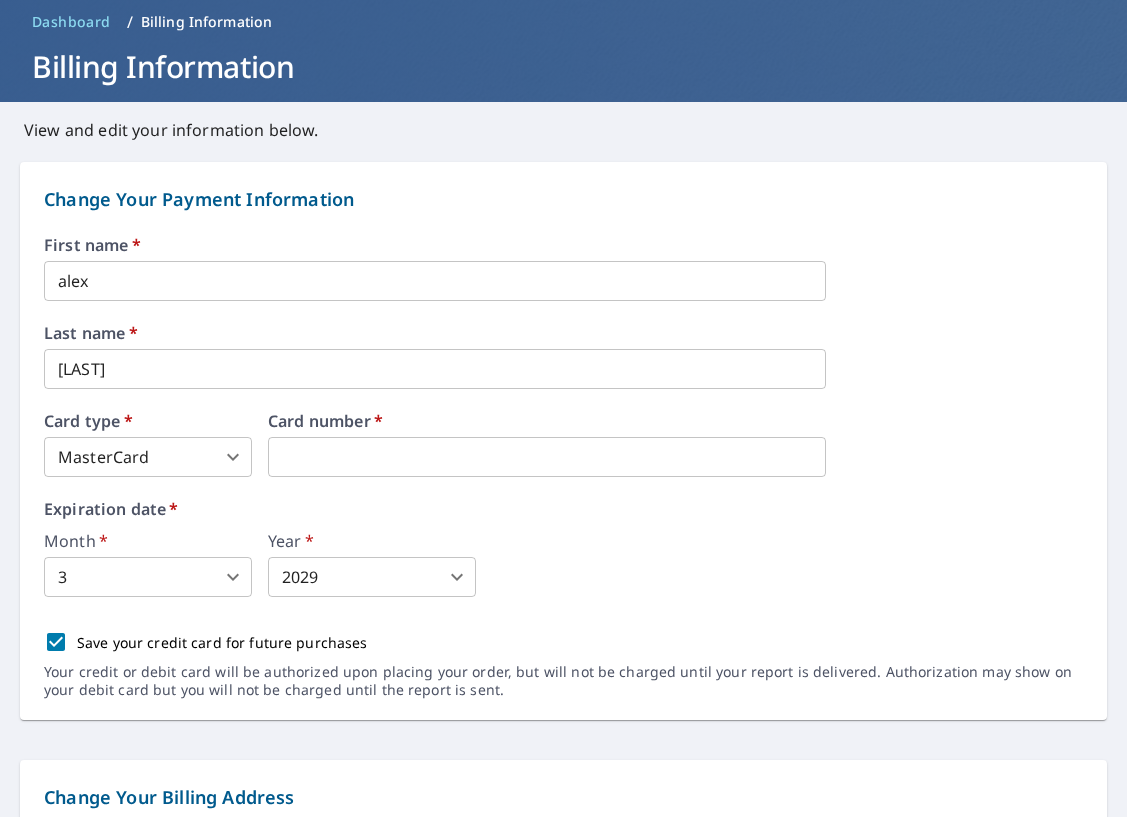 click on "AP AP
Dashboard Order History Order AP Dashboard / Billing Information Billing Information View and edit your information below. Change Your Payment Information First name   * alex ​ Last name   * pritchard ​ Card type   * MasterCard 3 ​ Card number   * Expiration date   * Month   * 3 3 ​ Year   * 2029 2029 ​ Save your credit card for future purchases Your credit or debit card will be authorized upon placing your order, but will not be charged until your report is delivered. Authorization may show on your debit card but you will not be charged until the report is sent. Change Your Billing Address Please verify the billing address matches the payment information. Billing email   * [EMAIL] ​ Company   * PPS ​ Country   * United States US ​ Phone [PHONE] ​ Ext. ​ Secondary phone ​ Ext. ​ Address [NUMBER] N [STREET] ​ City Pendleton ​ State IN IN ​ Zip code [POSTAL_CODE] ​ Save Cancel Terms of Use  |  Privacy Policy" at bounding box center [563, 408] 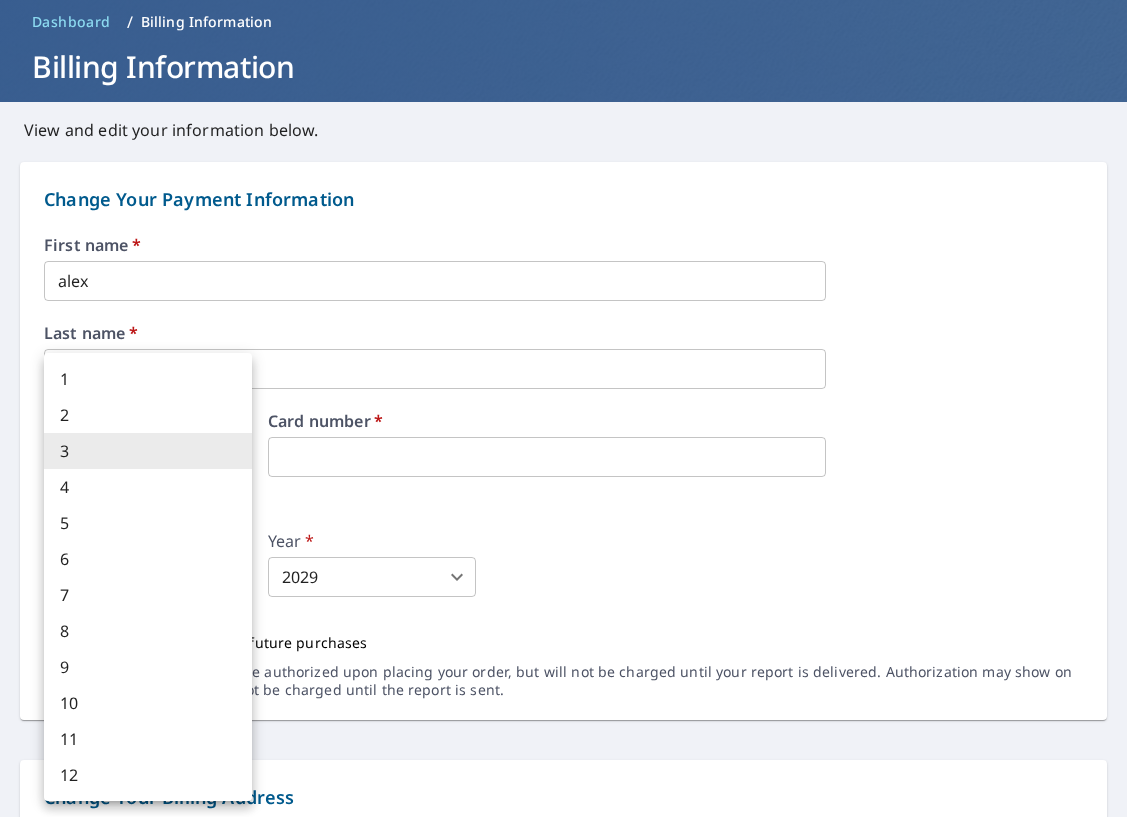 click on "4" at bounding box center (148, 487) 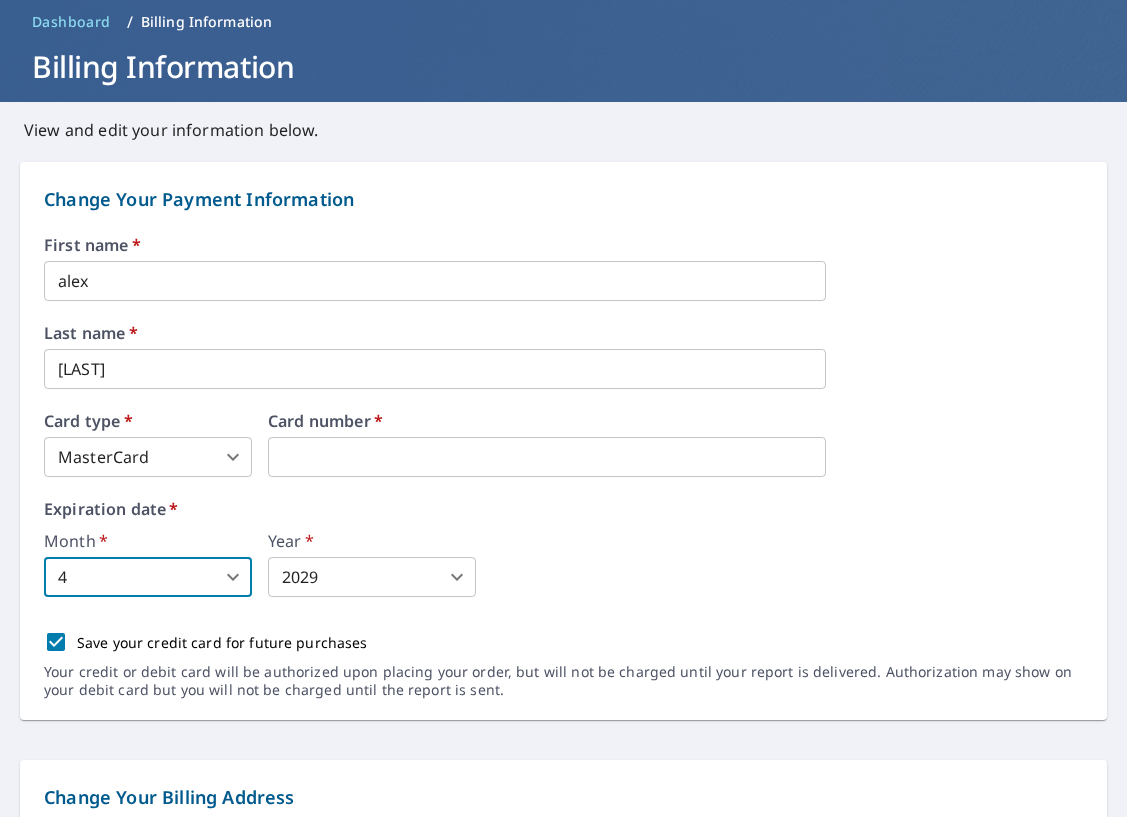 click on "AP AP
Dashboard Order History Order AP Dashboard / Billing Information Billing Information View and edit your information below. Change Your Payment Information First name   * alex ​ Last name   * pritchard ​ Card type   * MasterCard 3 ​ Card number   * Expiration date   * Month   * 4 4 ​ Year   * 2029 2029 ​ Save your credit card for future purchases Your credit or debit card will be authorized upon placing your order, but will not be charged until your report is delivered. Authorization may show on your debit card but you will not be charged until the report is sent. Change Your Billing Address Please verify the billing address matches the payment information. Billing email   * [EMAIL] ​ Company   * PPS ​ Country   * United States US ​ Phone [PHONE] ​ Ext. ​ Secondary phone ​ Ext. ​ Address [NUMBER] N [STREET] ​ City Pendleton ​ State IN IN ​ Zip code [POSTAL_CODE] ​ Save Cancel Terms of Use  |  Privacy Policy" at bounding box center [563, 408] 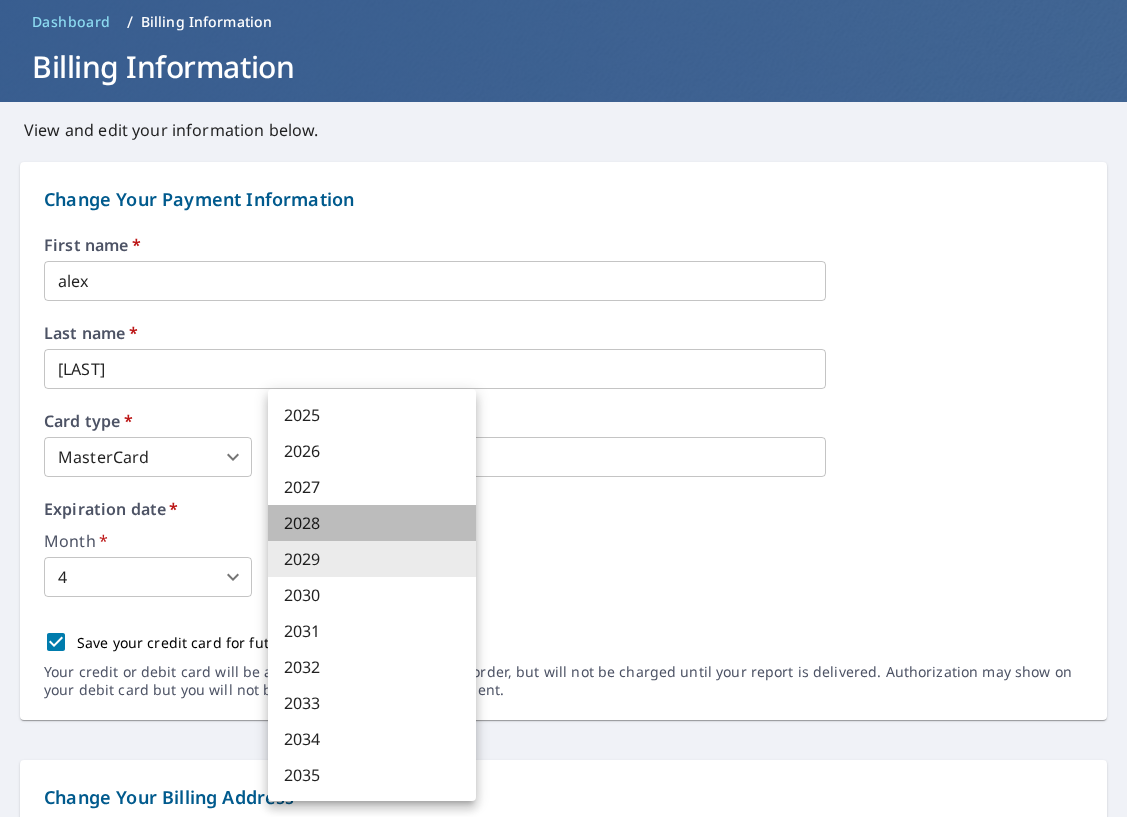click on "2028" at bounding box center [372, 523] 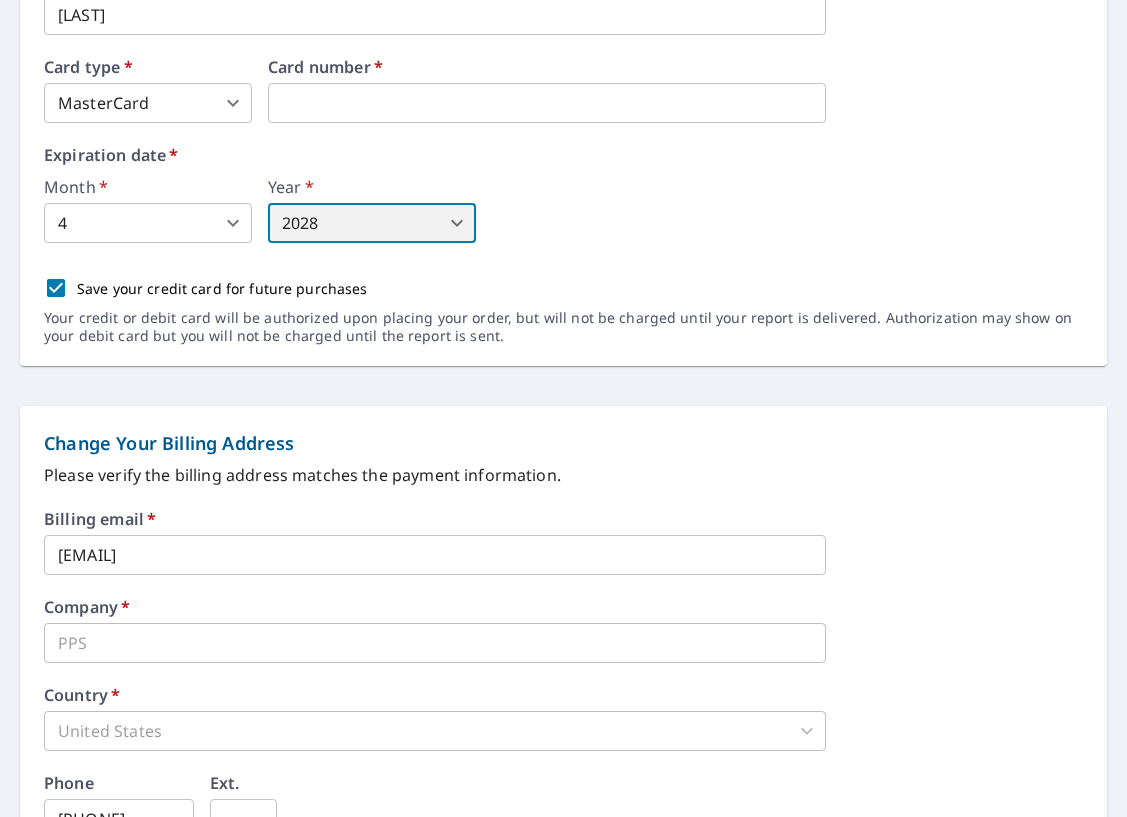 scroll, scrollTop: 675, scrollLeft: 0, axis: vertical 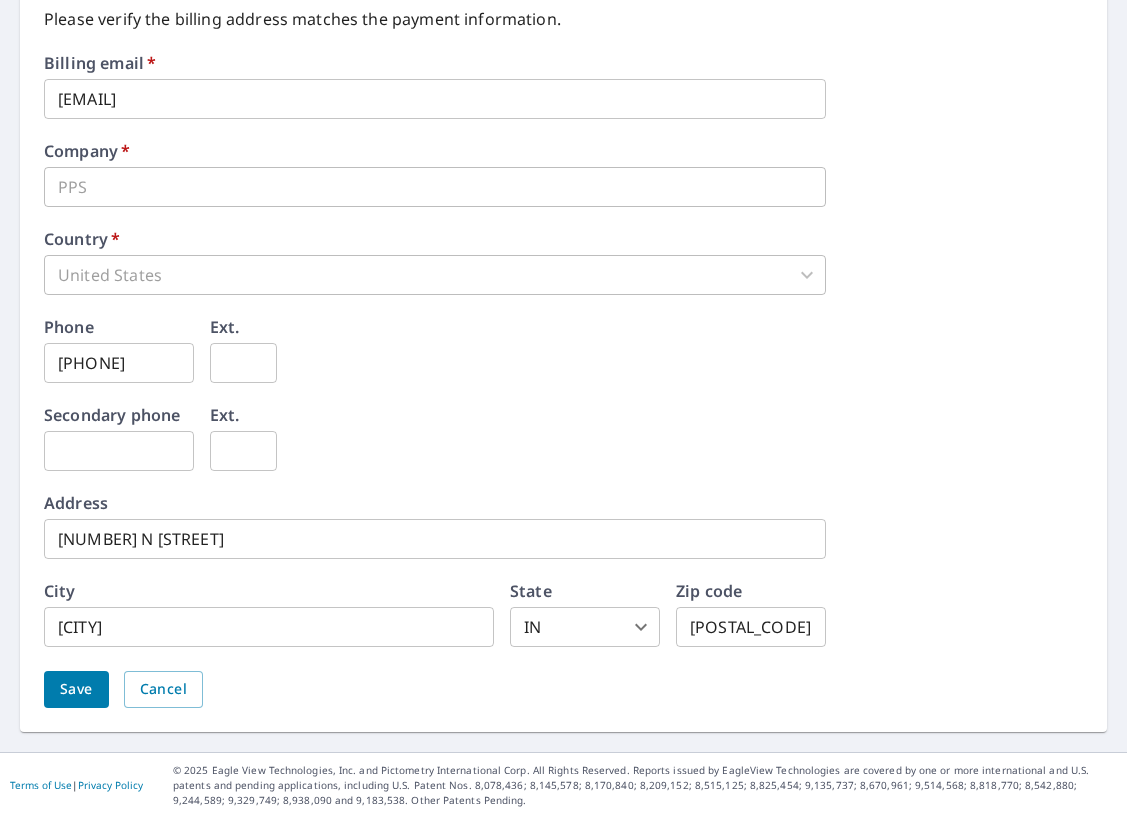 click on "Save" at bounding box center (76, 689) 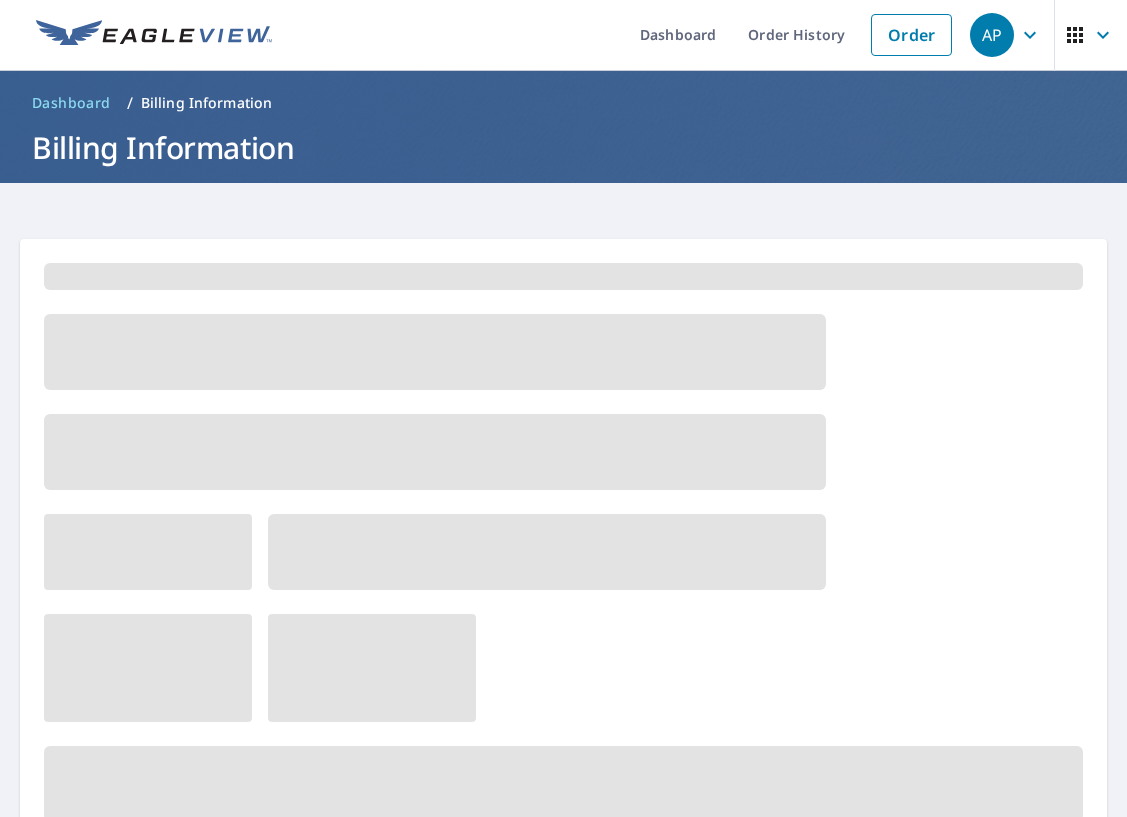 scroll, scrollTop: 0, scrollLeft: 0, axis: both 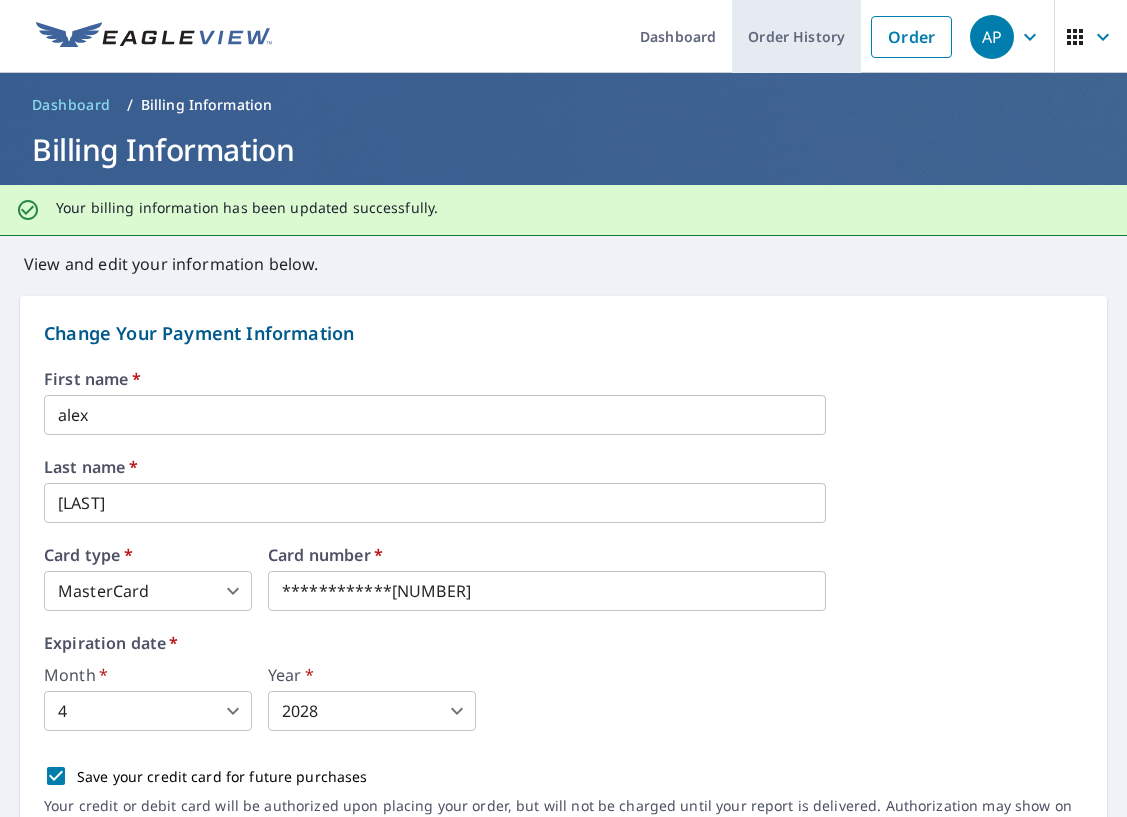 click on "Order History" at bounding box center (796, 36) 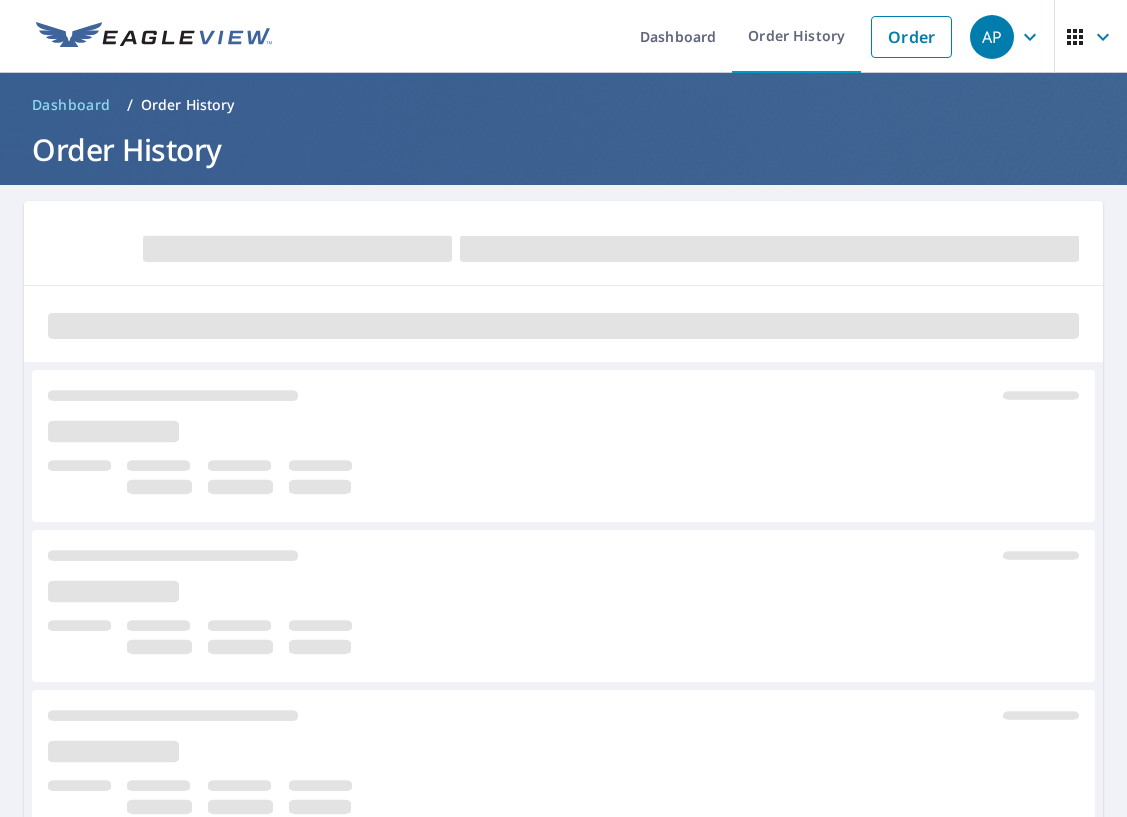 scroll, scrollTop: 1, scrollLeft: 0, axis: vertical 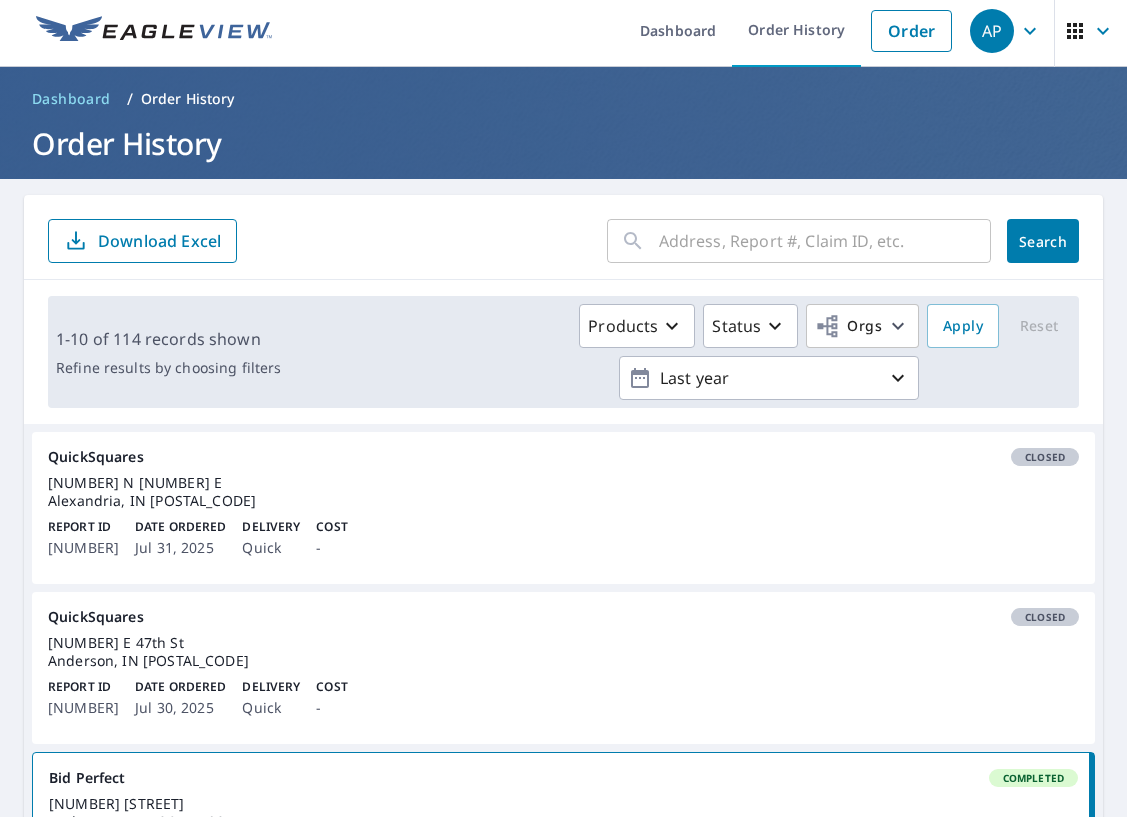 click on "QuickSquares Closed [NUMBER] E 47th St
Anderson, IN [POSTAL_CODE] Report ID [NUMBER] Date Ordered [MONTH] 30, 2025 Delivery Quick Cost -" at bounding box center (563, 668) 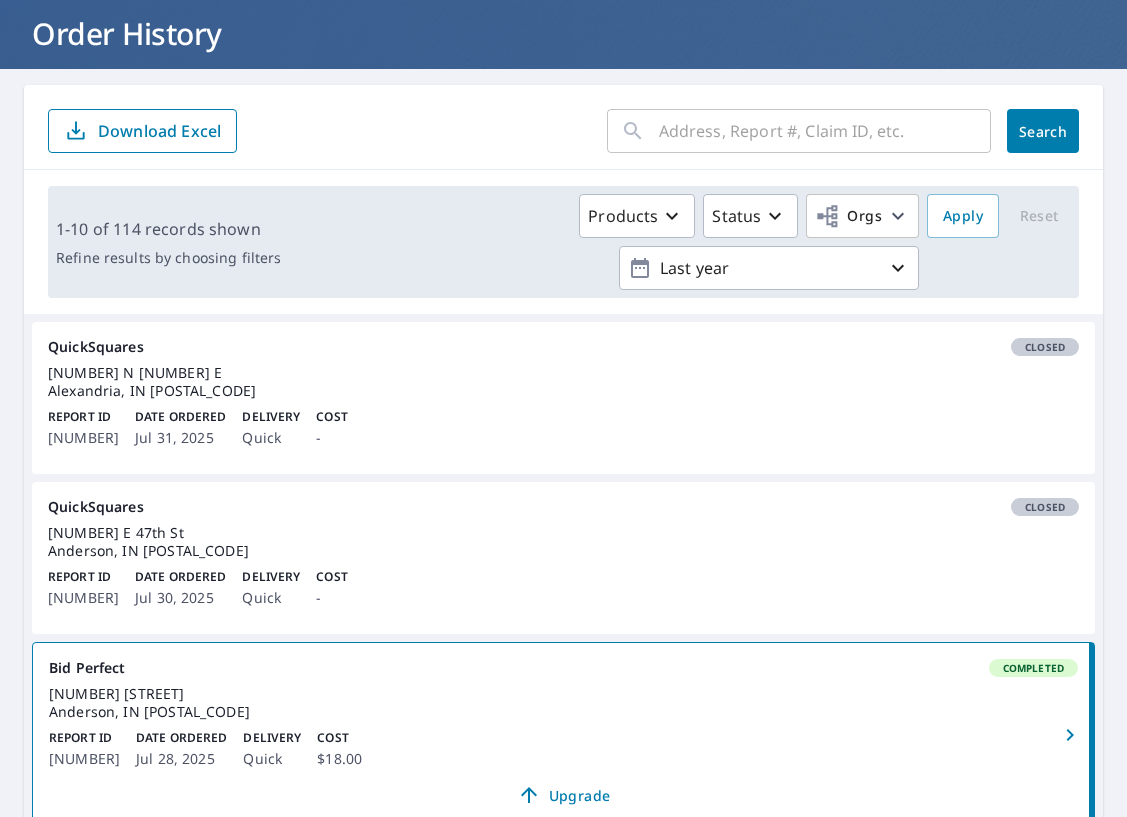 scroll, scrollTop: 118, scrollLeft: 0, axis: vertical 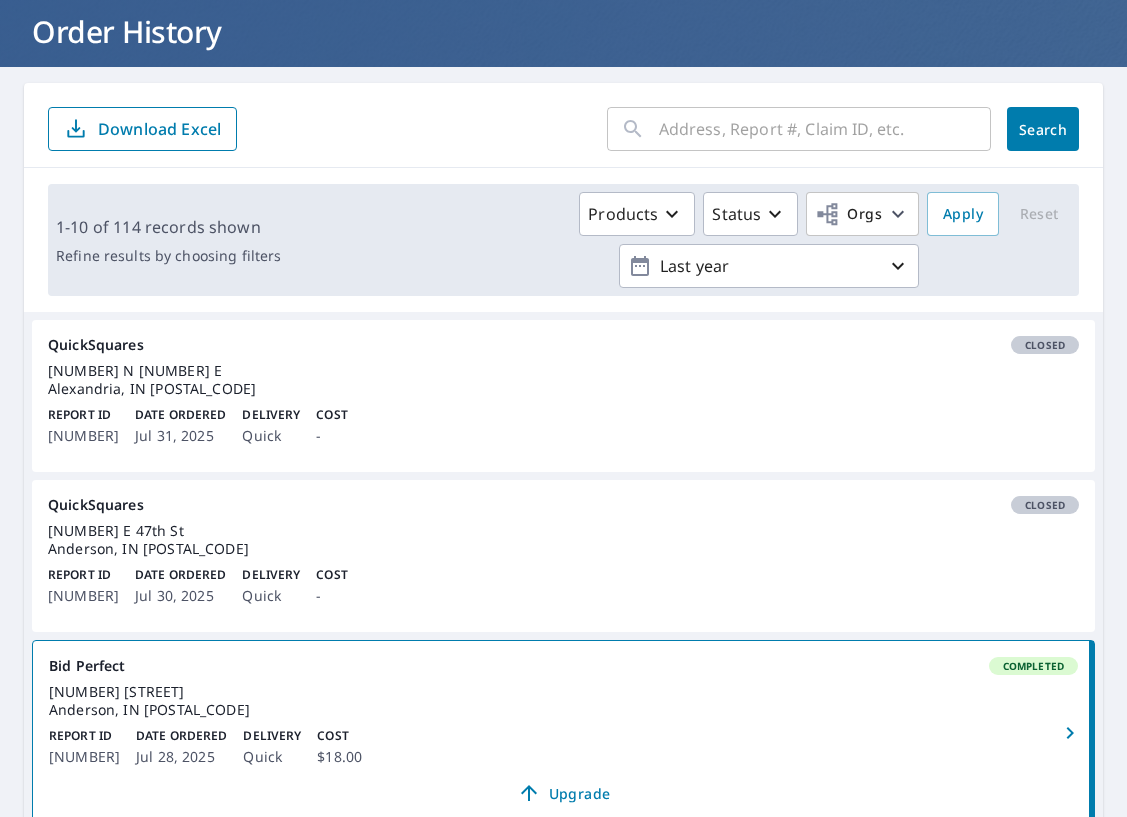 click on "[NUMBER] E 47th St
Anderson, IN [POSTAL_CODE]" at bounding box center [563, 540] 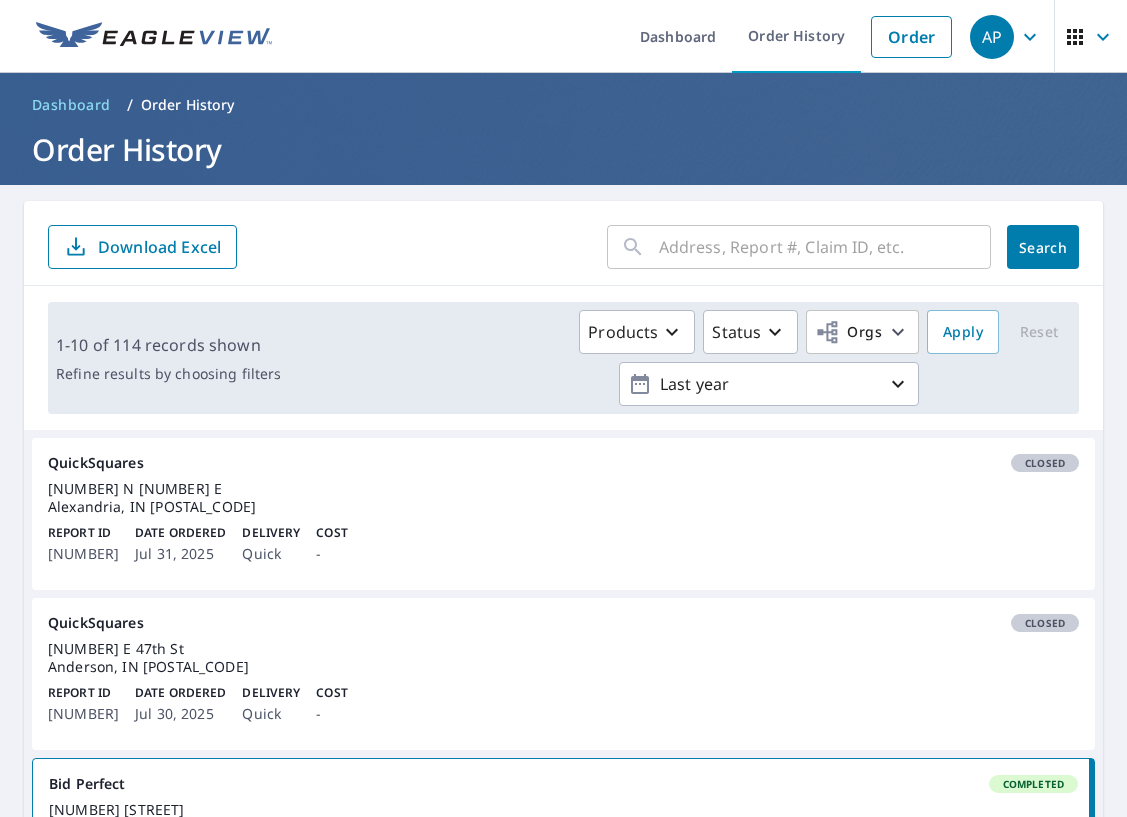 scroll, scrollTop: 0, scrollLeft: 0, axis: both 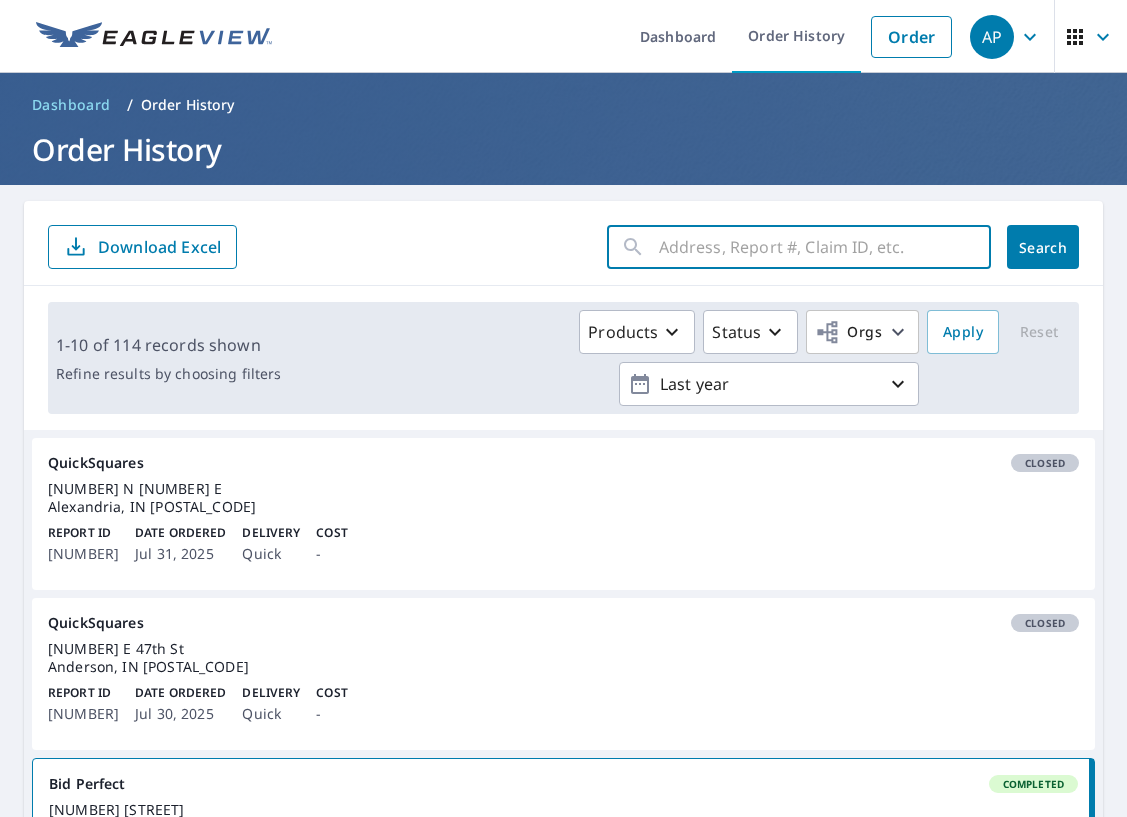 click at bounding box center (825, 247) 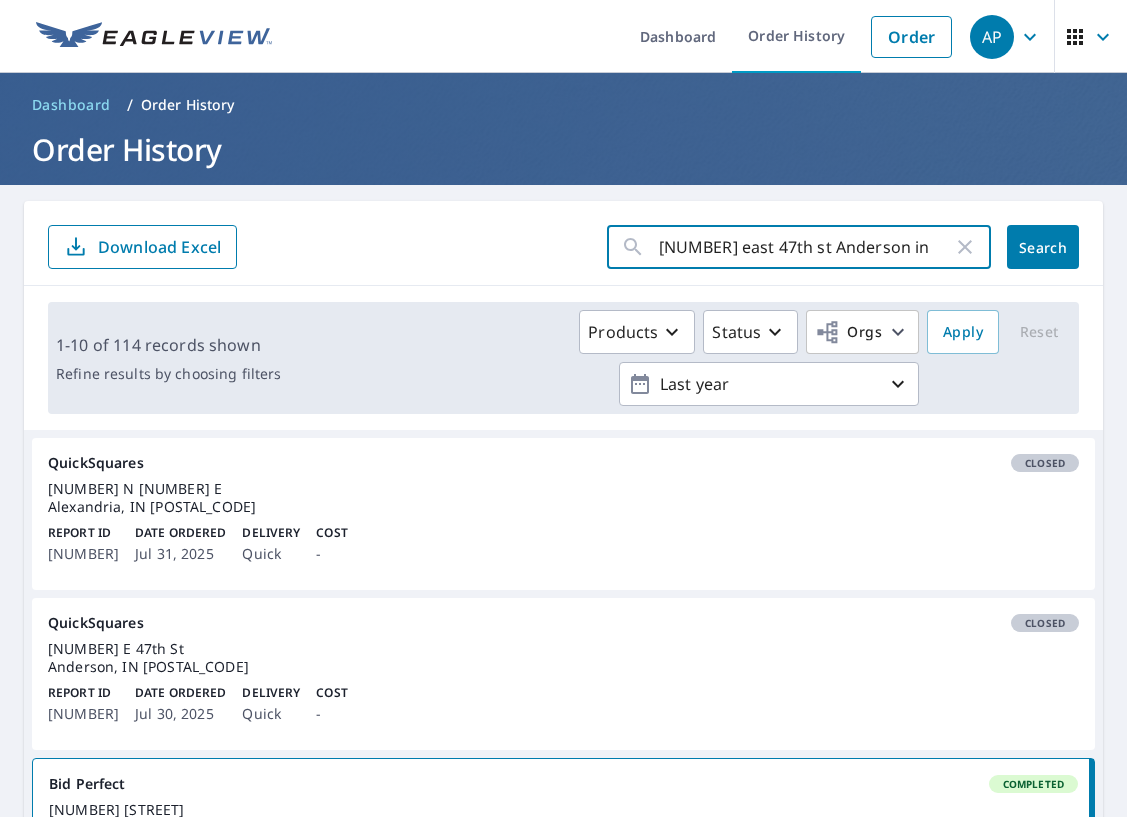 type on "[NUMBER] east 47th st Anderson in" 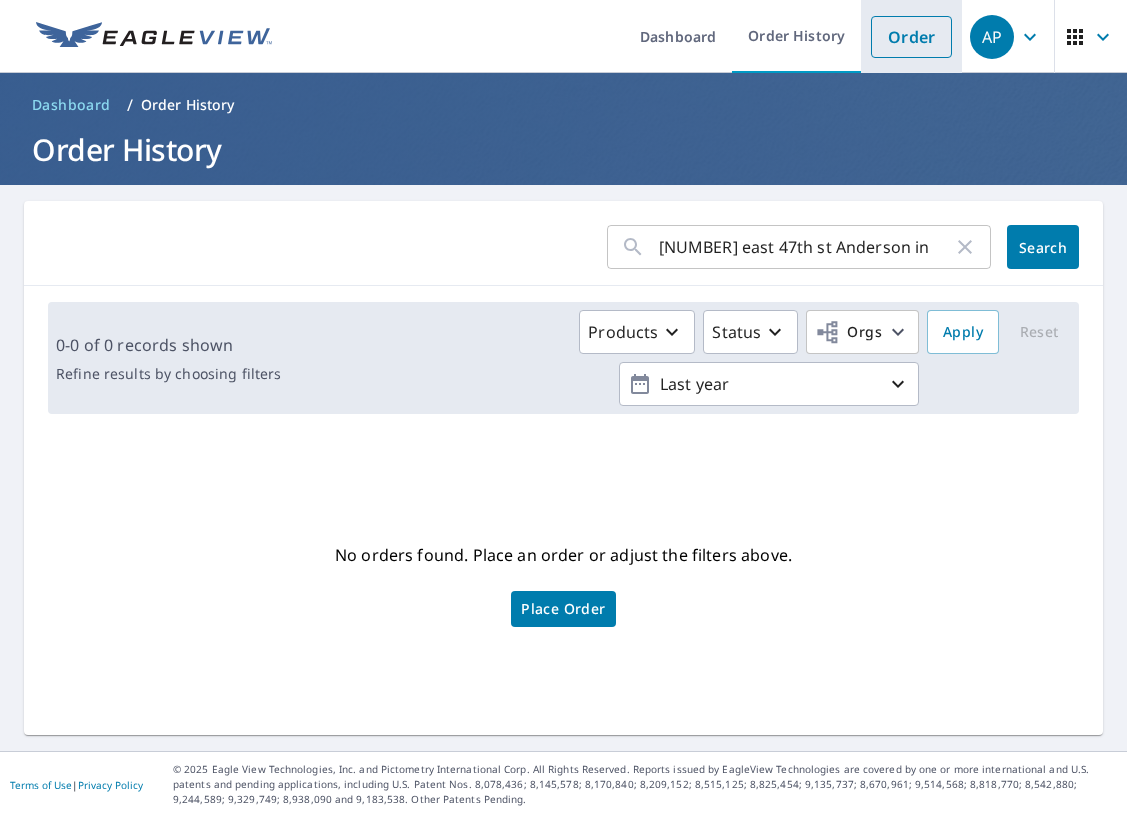 click on "Order" at bounding box center [911, 37] 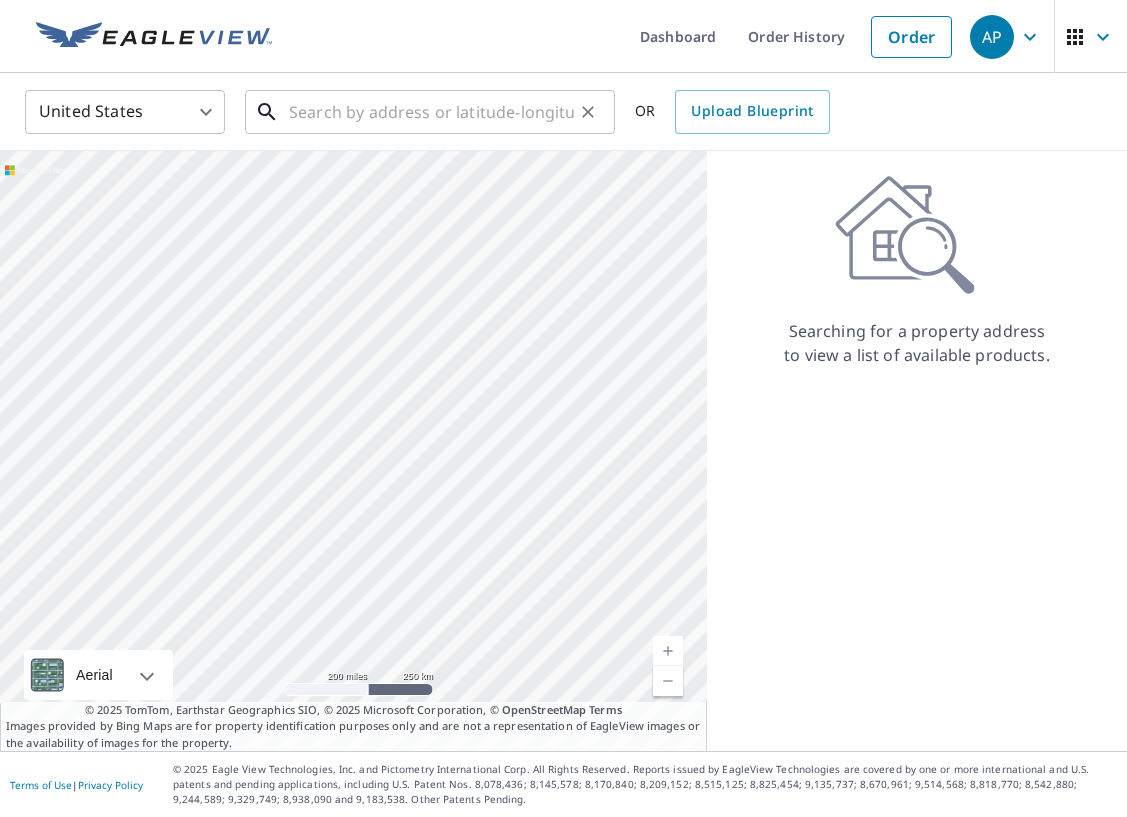 click at bounding box center (431, 112) 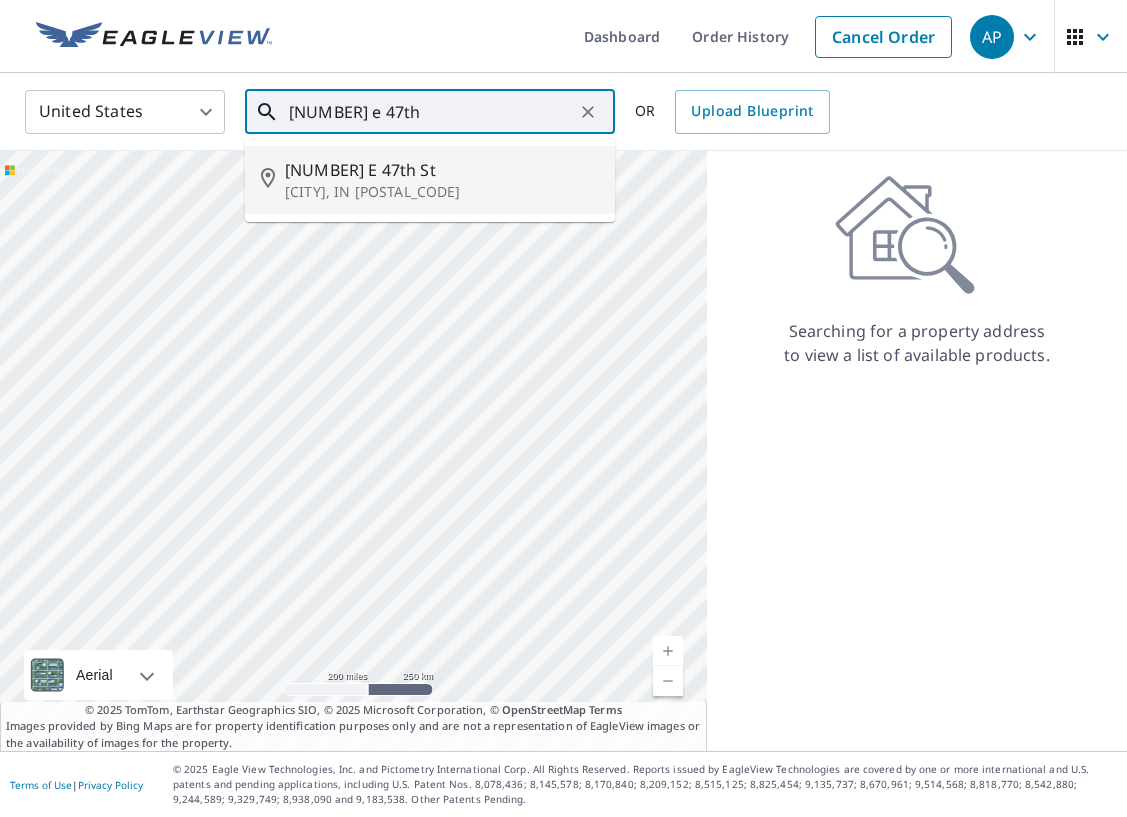click on "[CITY], IN [POSTAL_CODE]" at bounding box center [442, 192] 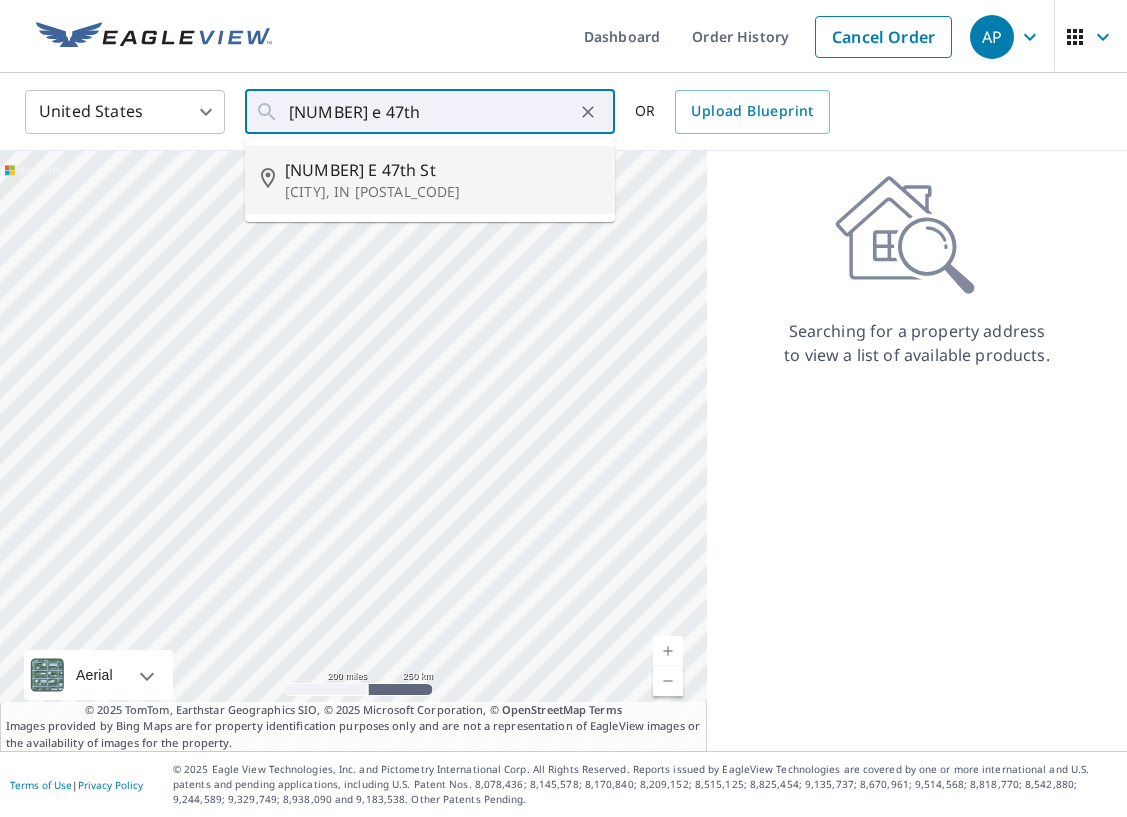 type on "[NUMBER] E 47th St Anderson, IN [POSTAL_CODE]" 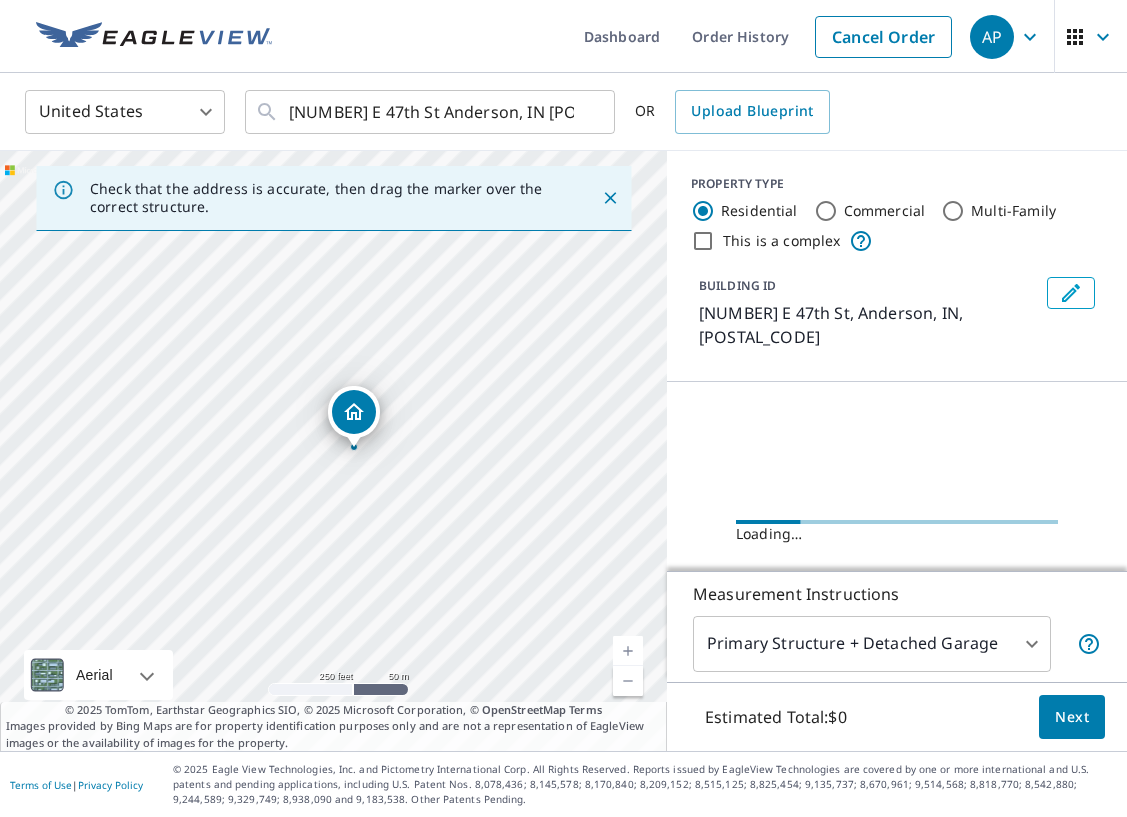 click 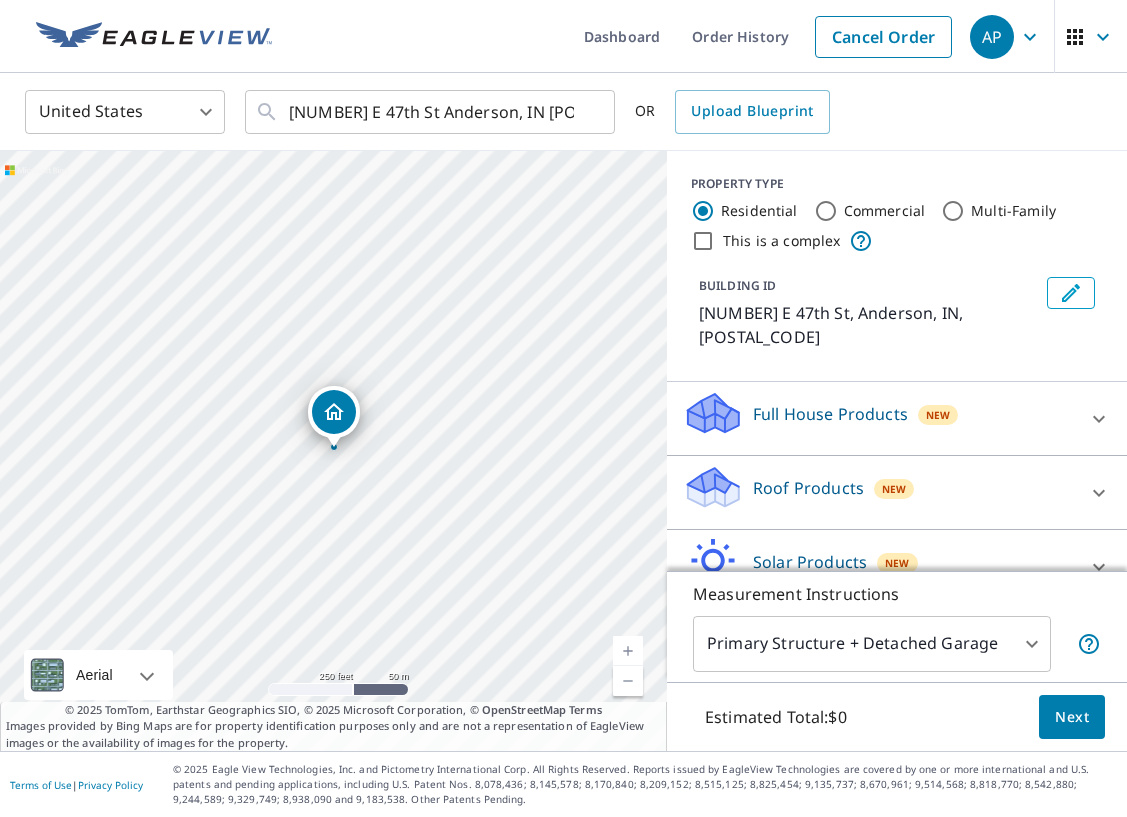 click 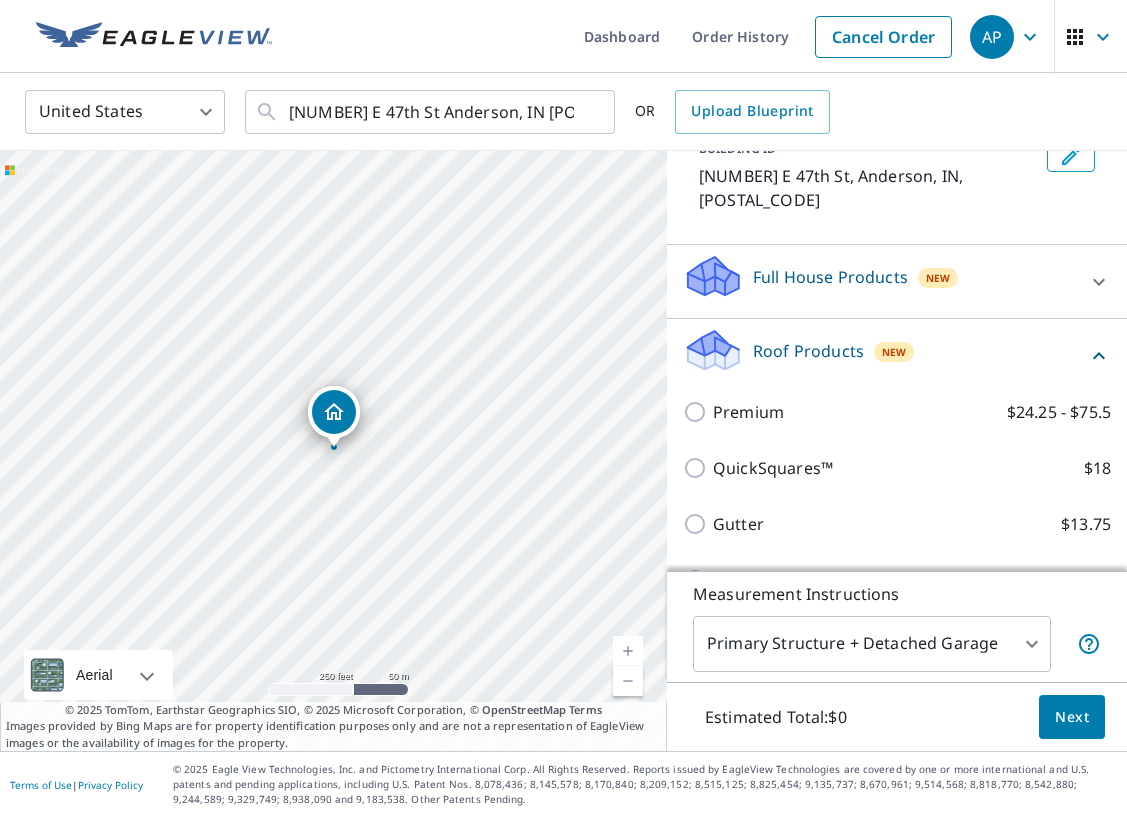 scroll, scrollTop: 146, scrollLeft: 0, axis: vertical 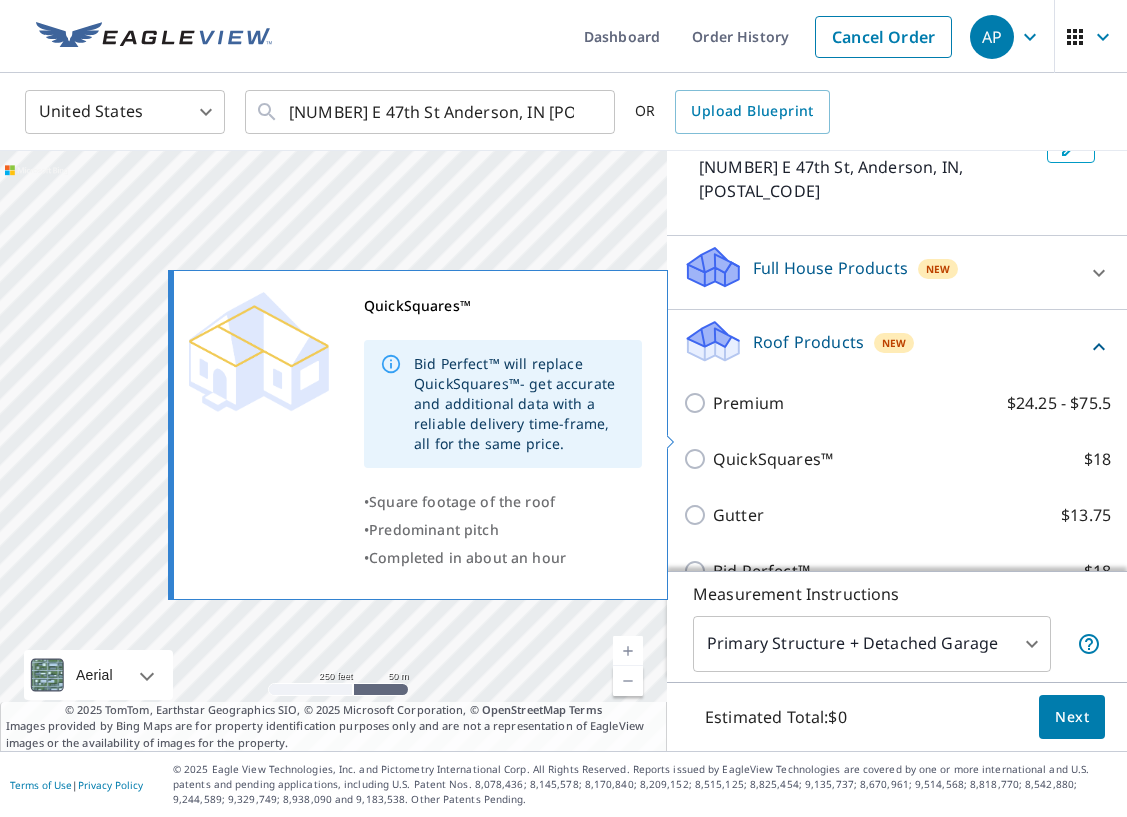 click on "QuickSquares™ $18" at bounding box center (698, 459) 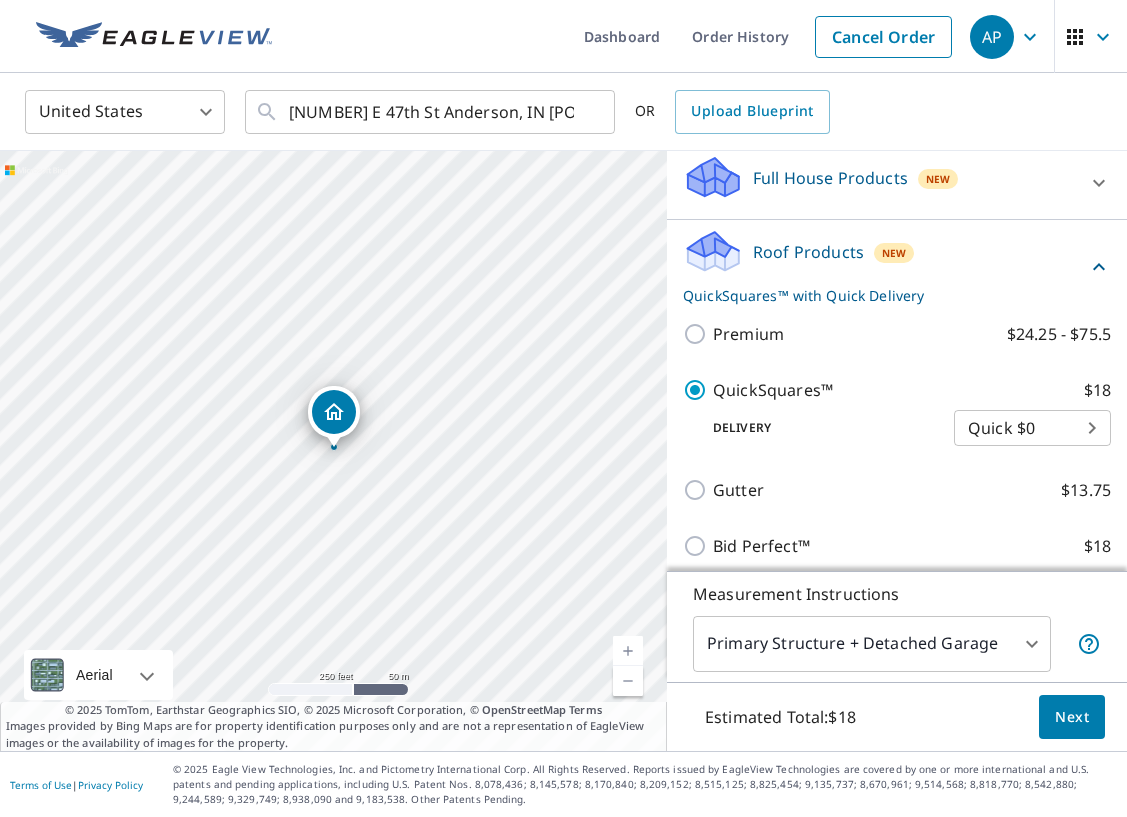 scroll, scrollTop: 235, scrollLeft: 0, axis: vertical 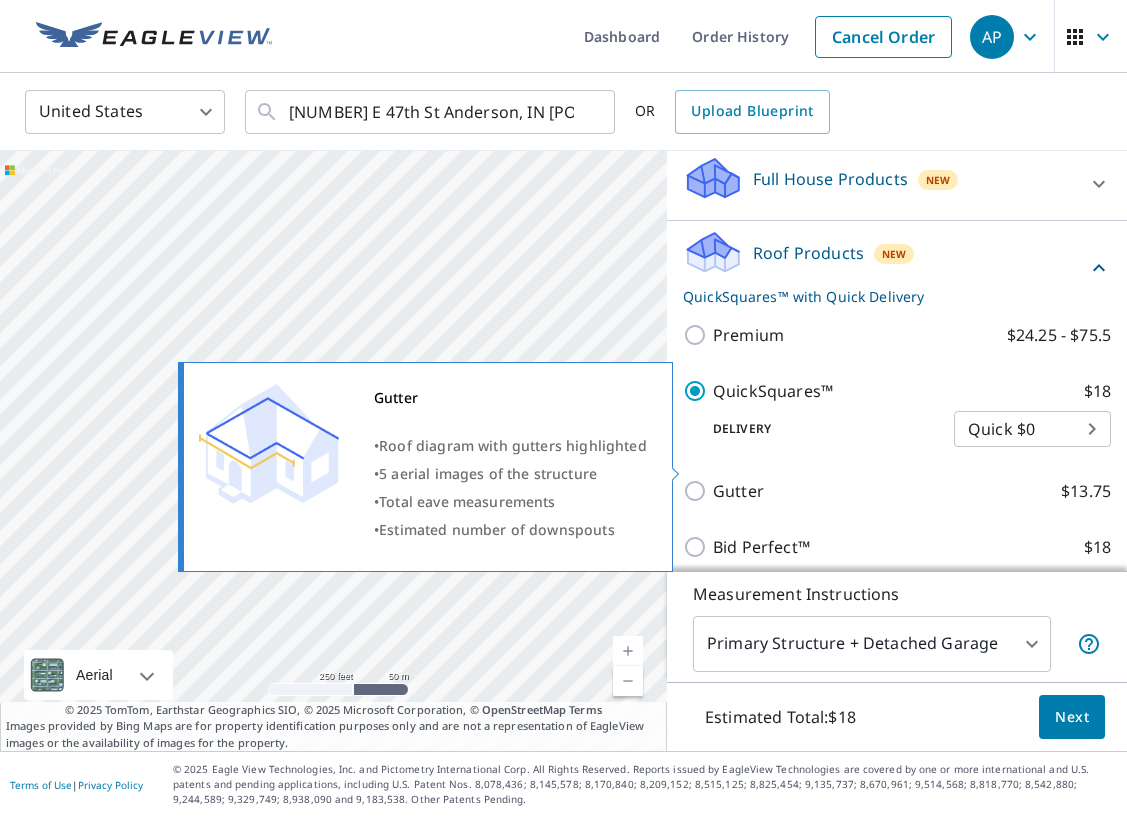 click on "Gutter $13.75" at bounding box center (698, 491) 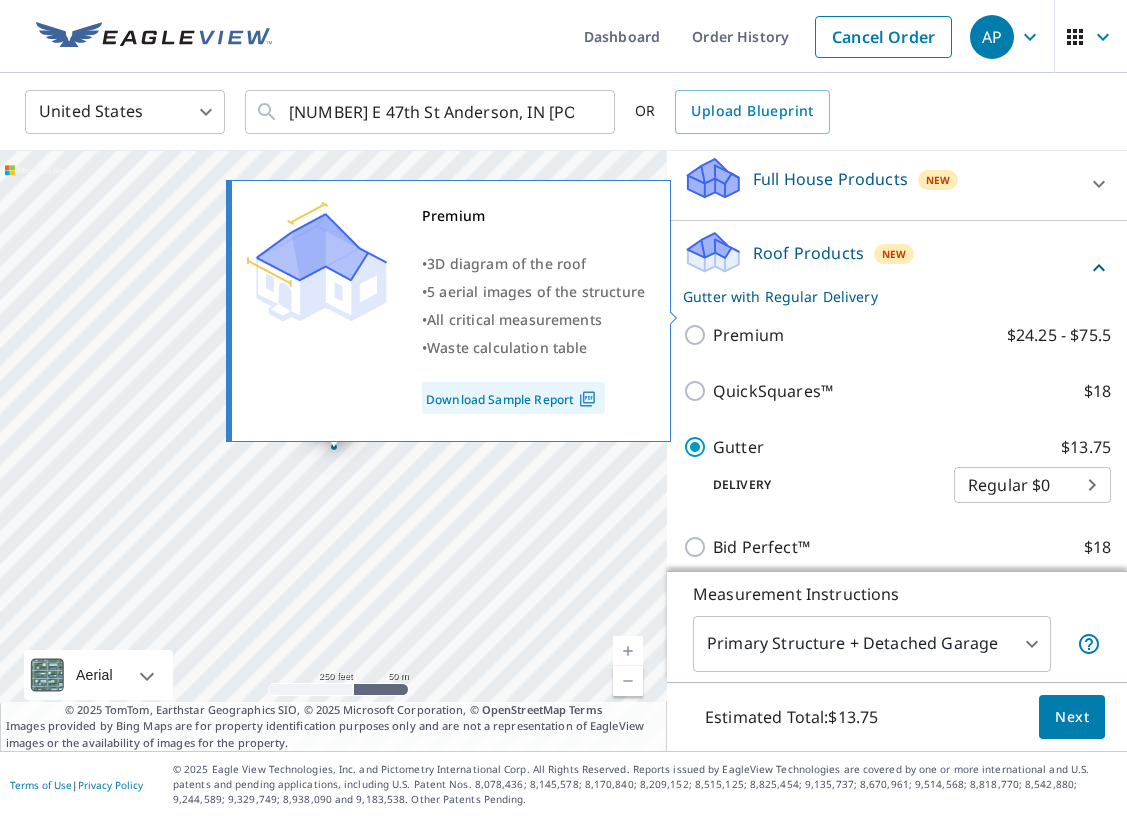 click on "Premium $24.25 - $75.5" at bounding box center [698, 335] 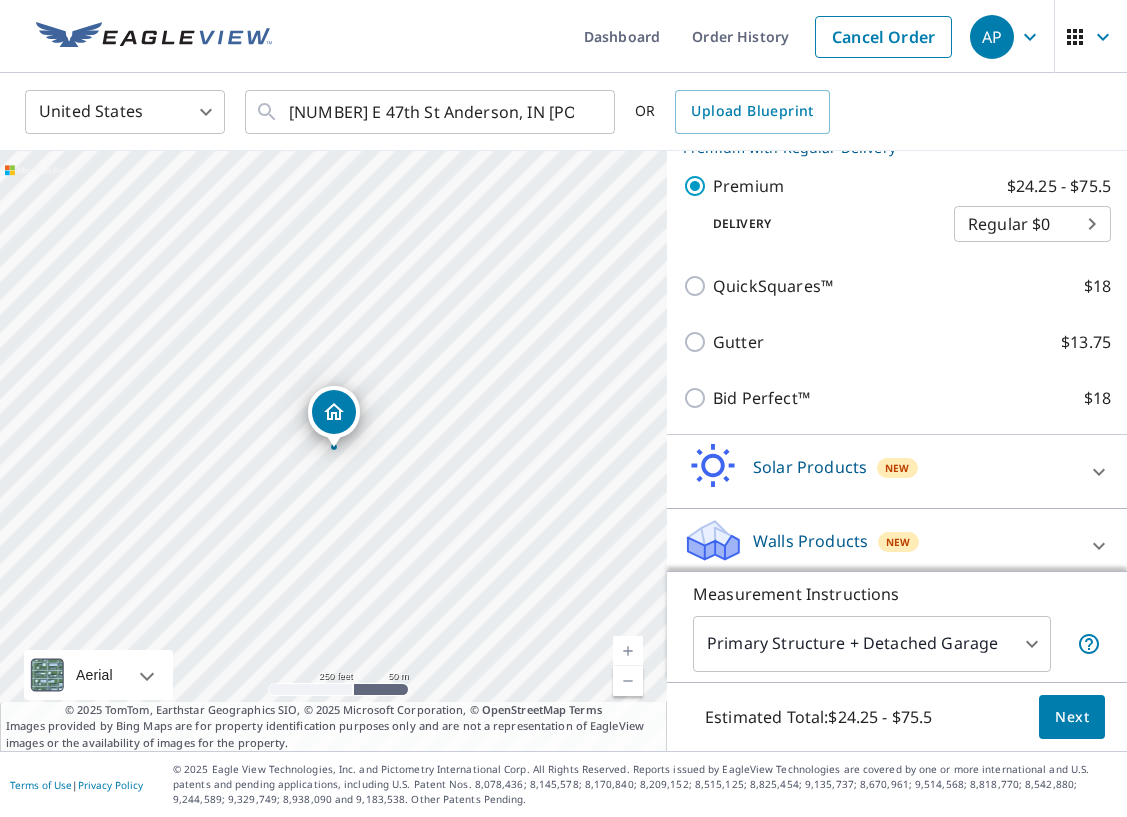 scroll, scrollTop: 372, scrollLeft: 0, axis: vertical 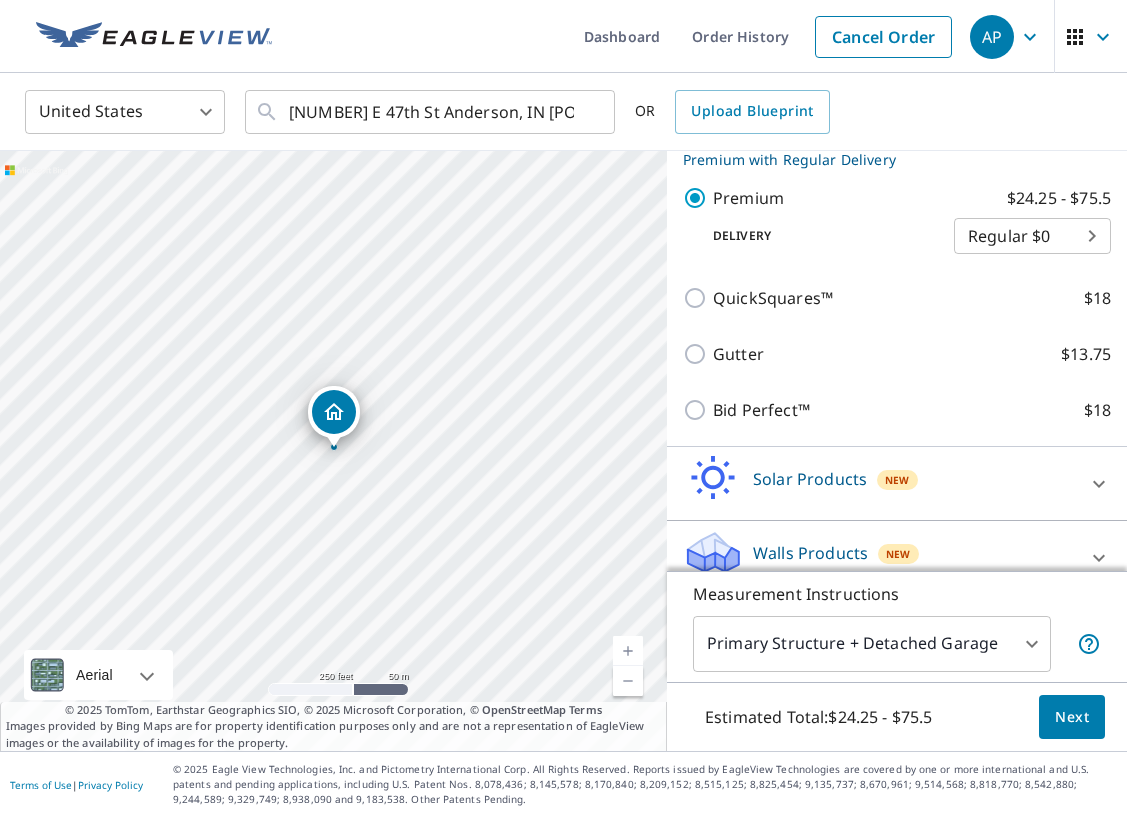 click on "Next" at bounding box center (1072, 717) 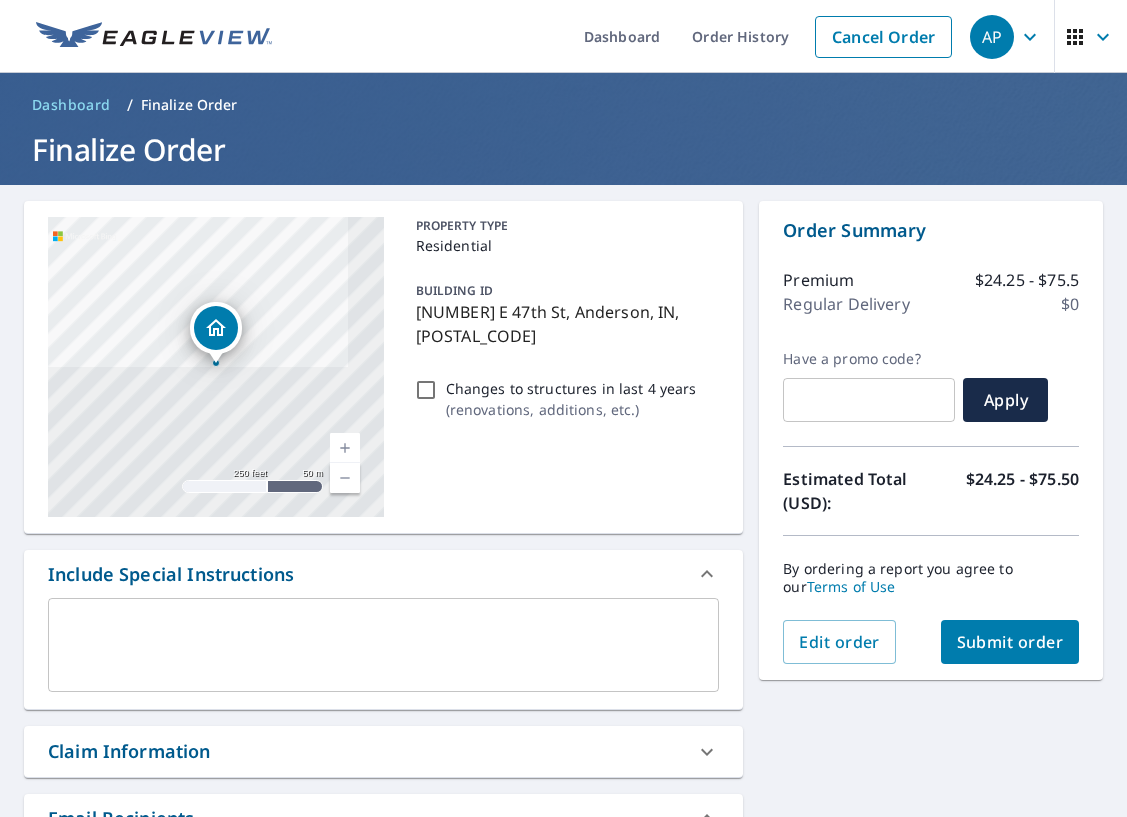 click on "Submit order" at bounding box center [1010, 642] 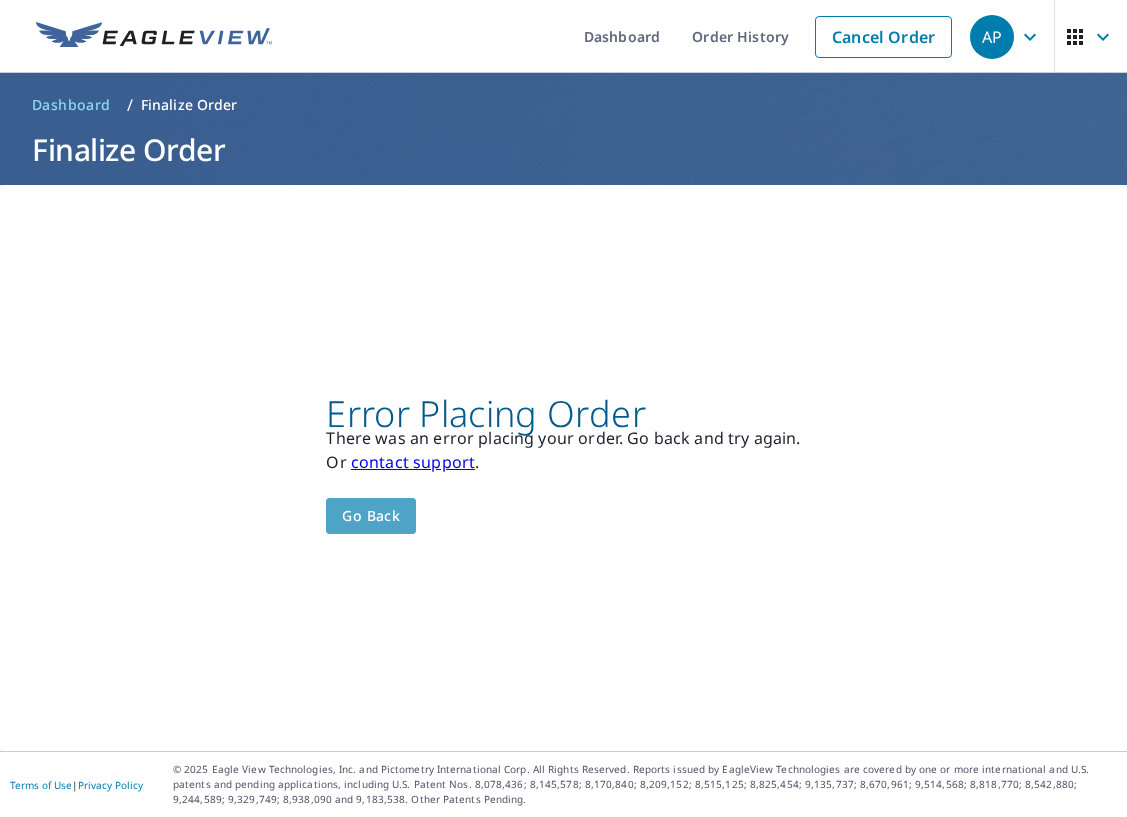 click on "Go back" at bounding box center (371, 516) 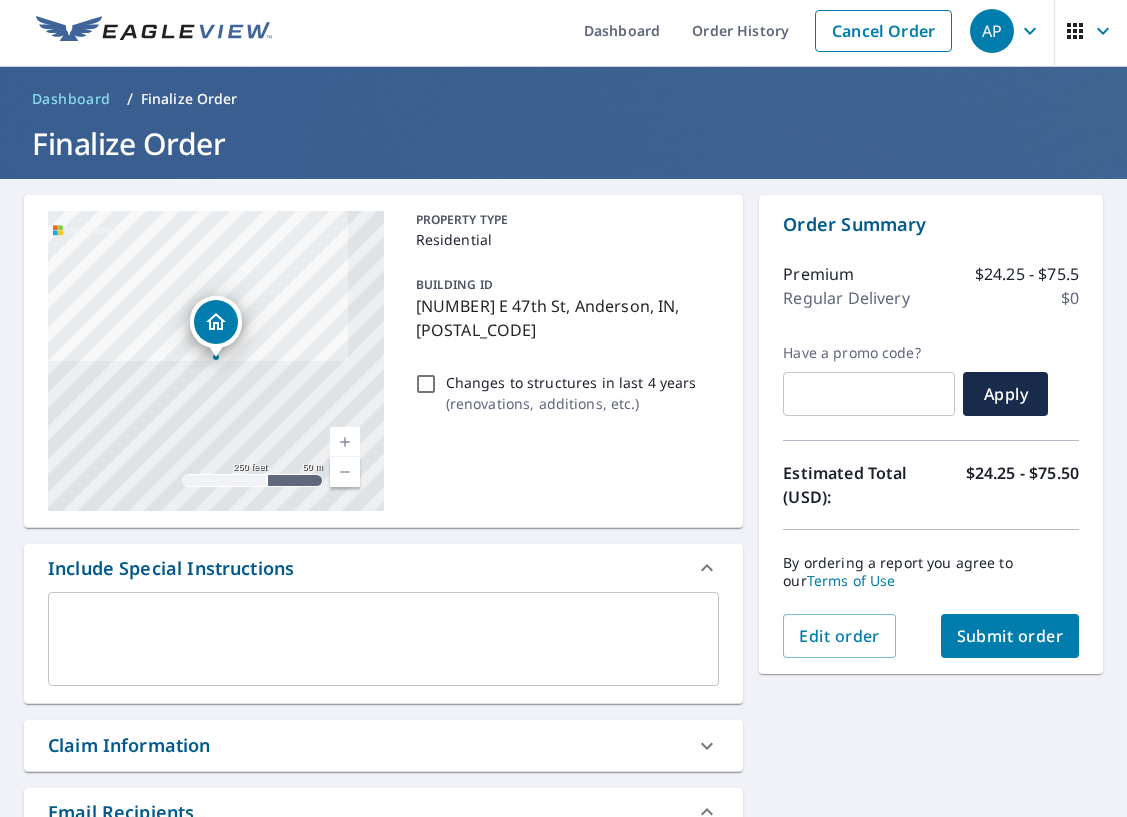 scroll, scrollTop: 4, scrollLeft: 0, axis: vertical 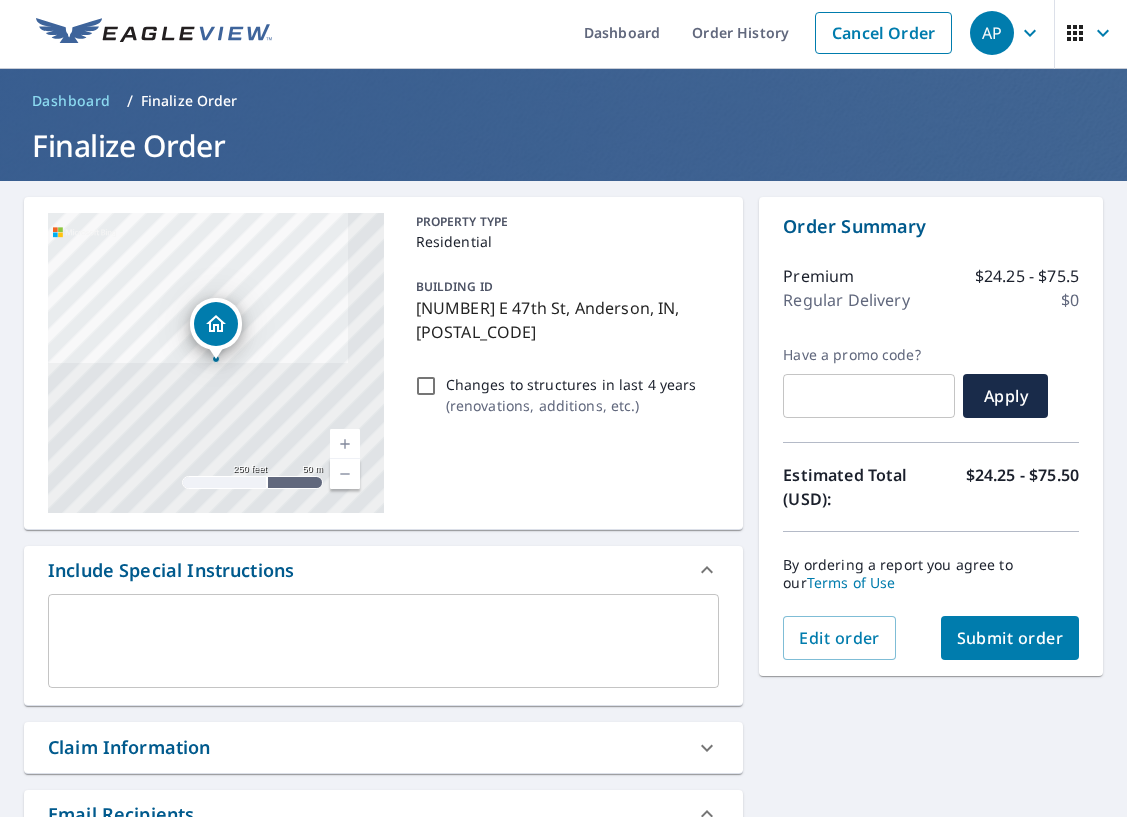 click on "Estimated Total (USD):" at bounding box center [857, 487] 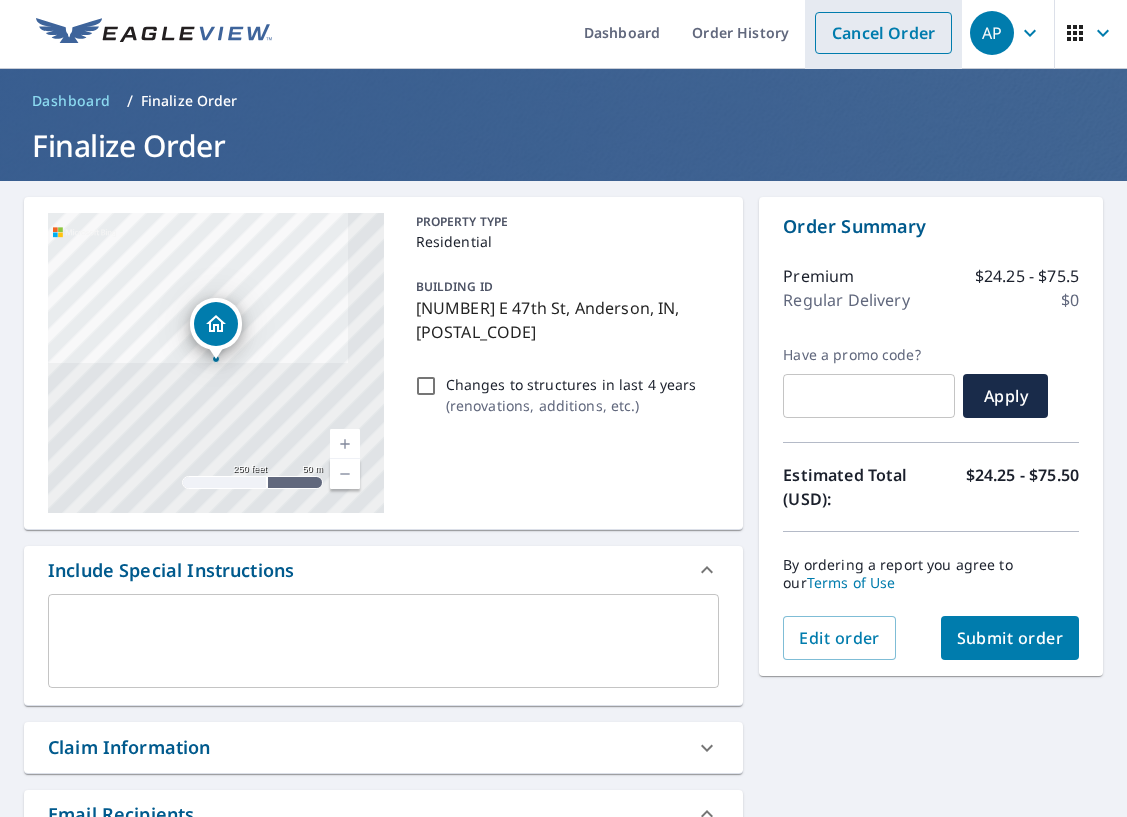 click on "Cancel Order" at bounding box center [883, 33] 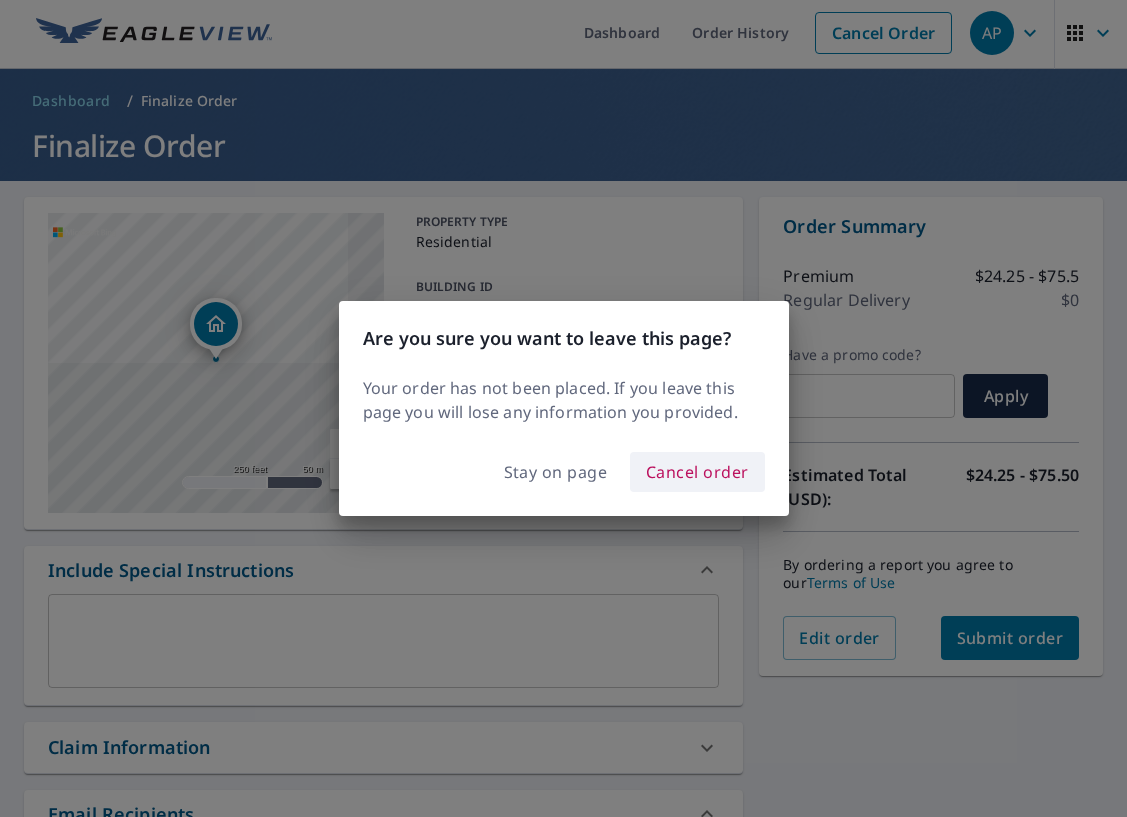 click on "Cancel order" at bounding box center (697, 472) 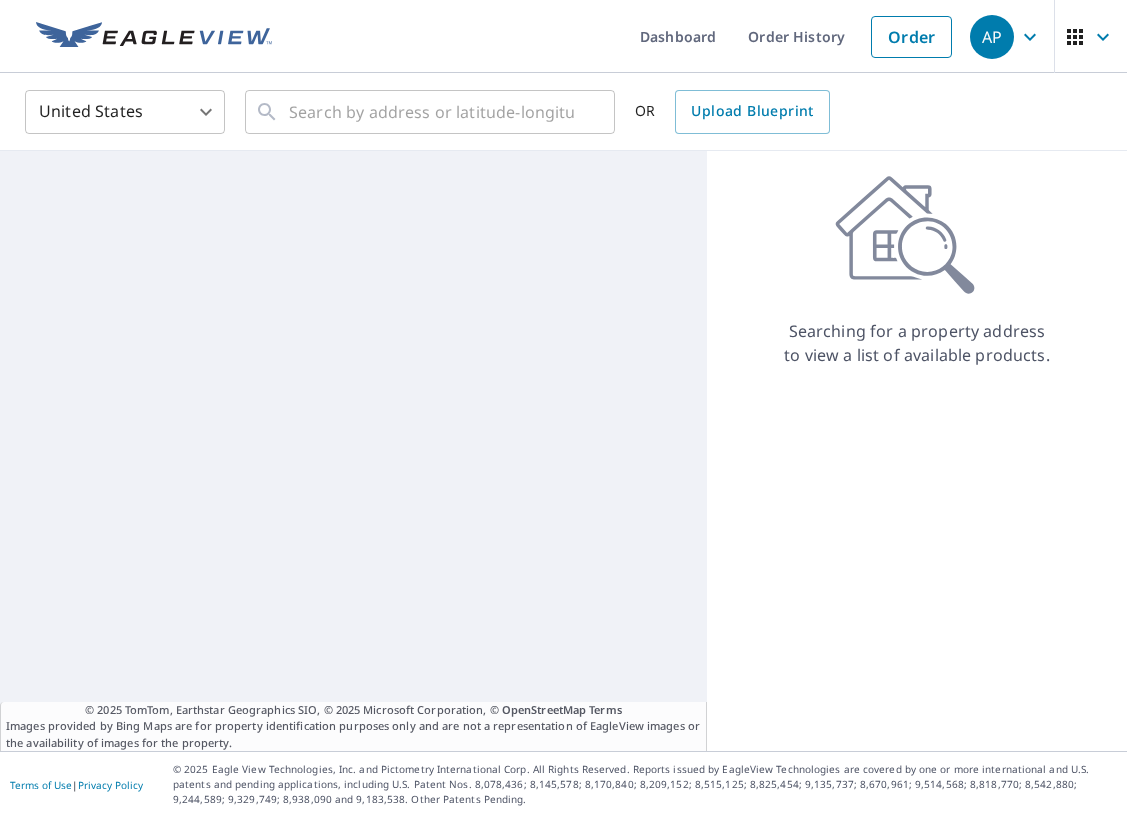 scroll, scrollTop: 0, scrollLeft: 0, axis: both 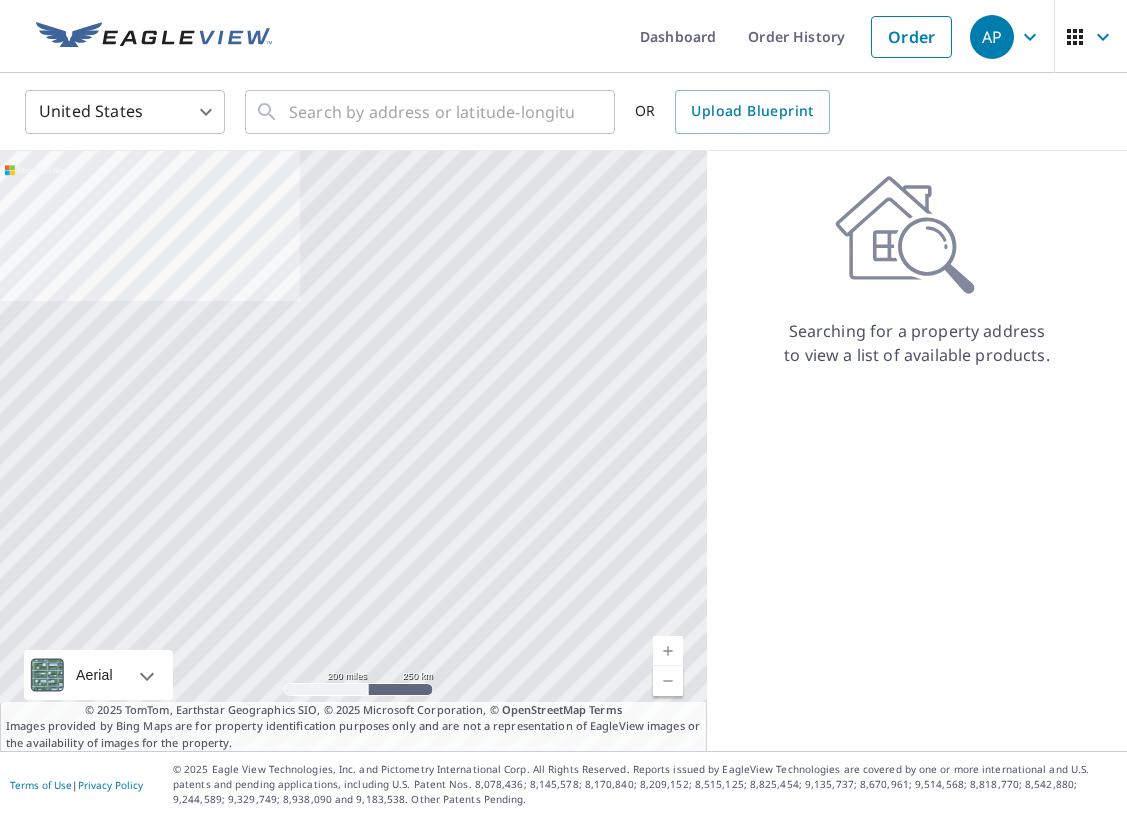 click at bounding box center [668, 651] 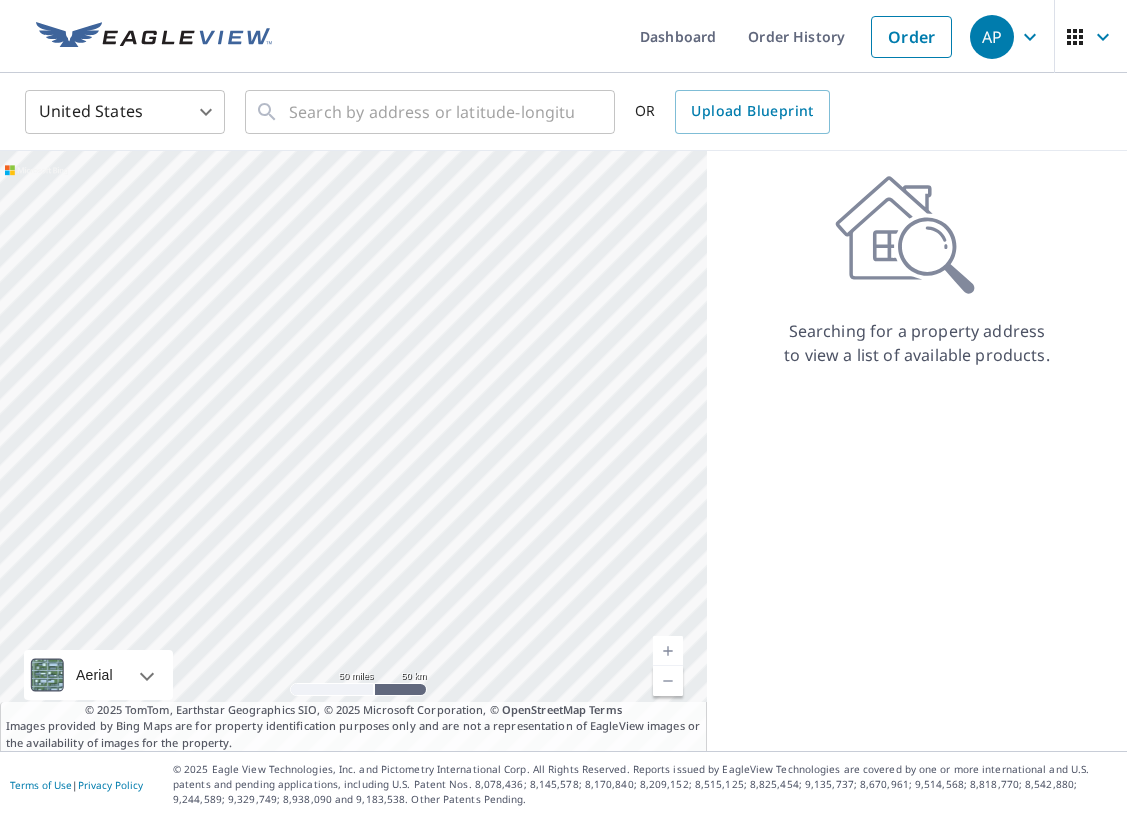 drag, startPoint x: 561, startPoint y: 397, endPoint x: 175, endPoint y: 481, distance: 395.03418 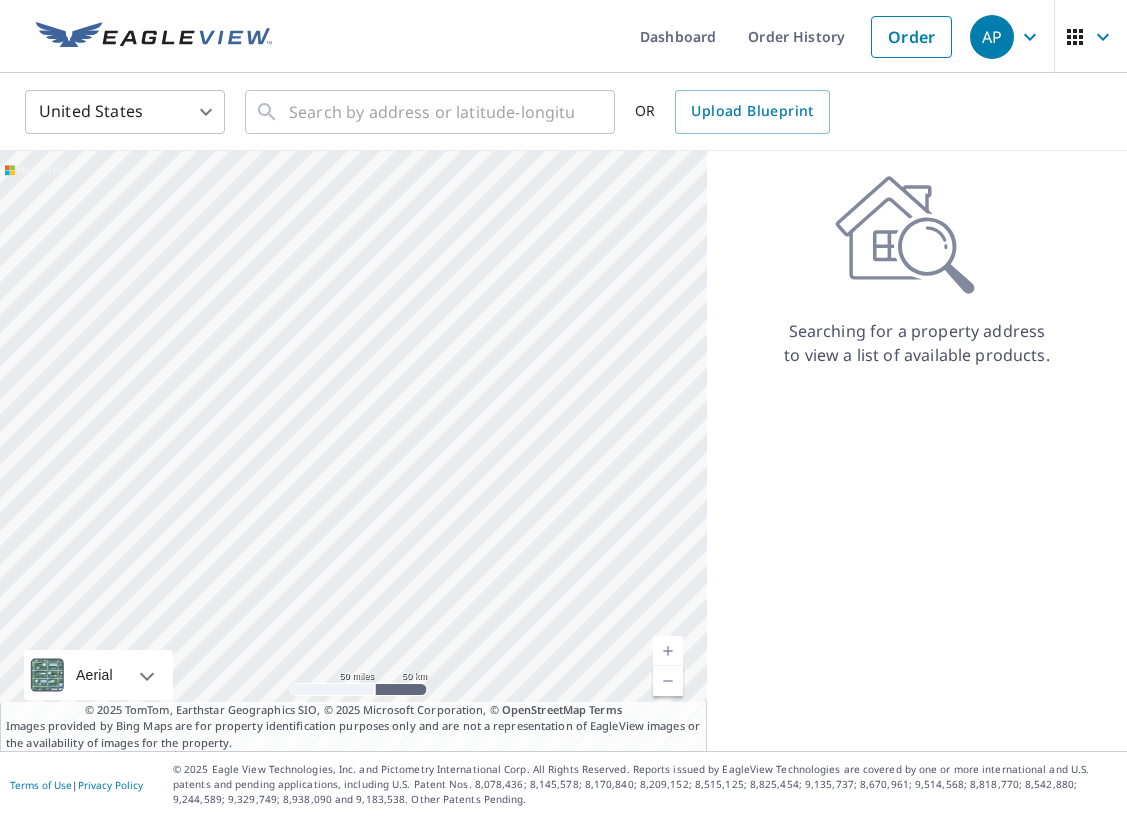 drag, startPoint x: 380, startPoint y: 381, endPoint x: -47, endPoint y: 558, distance: 462.23154 